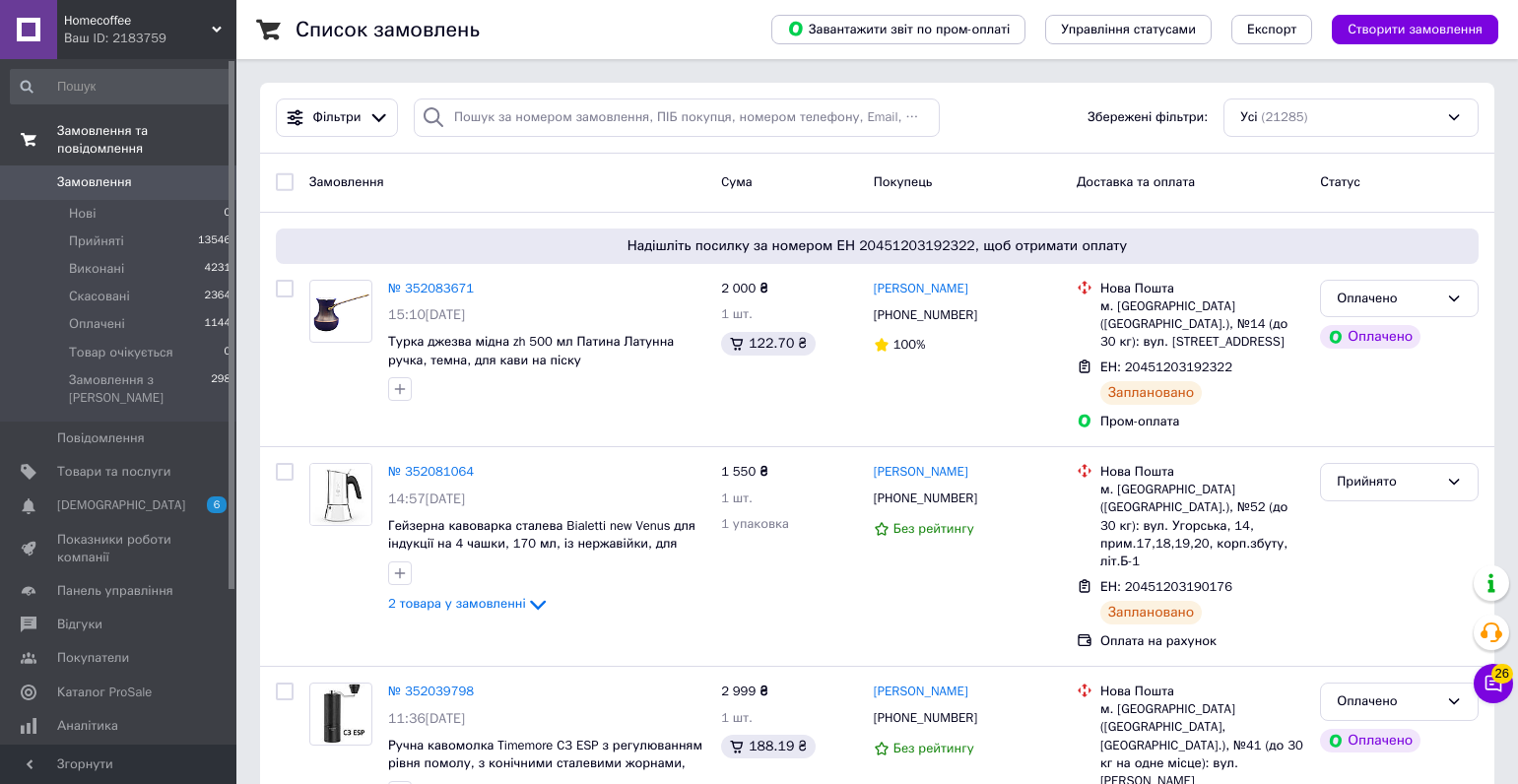 scroll, scrollTop: 0, scrollLeft: 0, axis: both 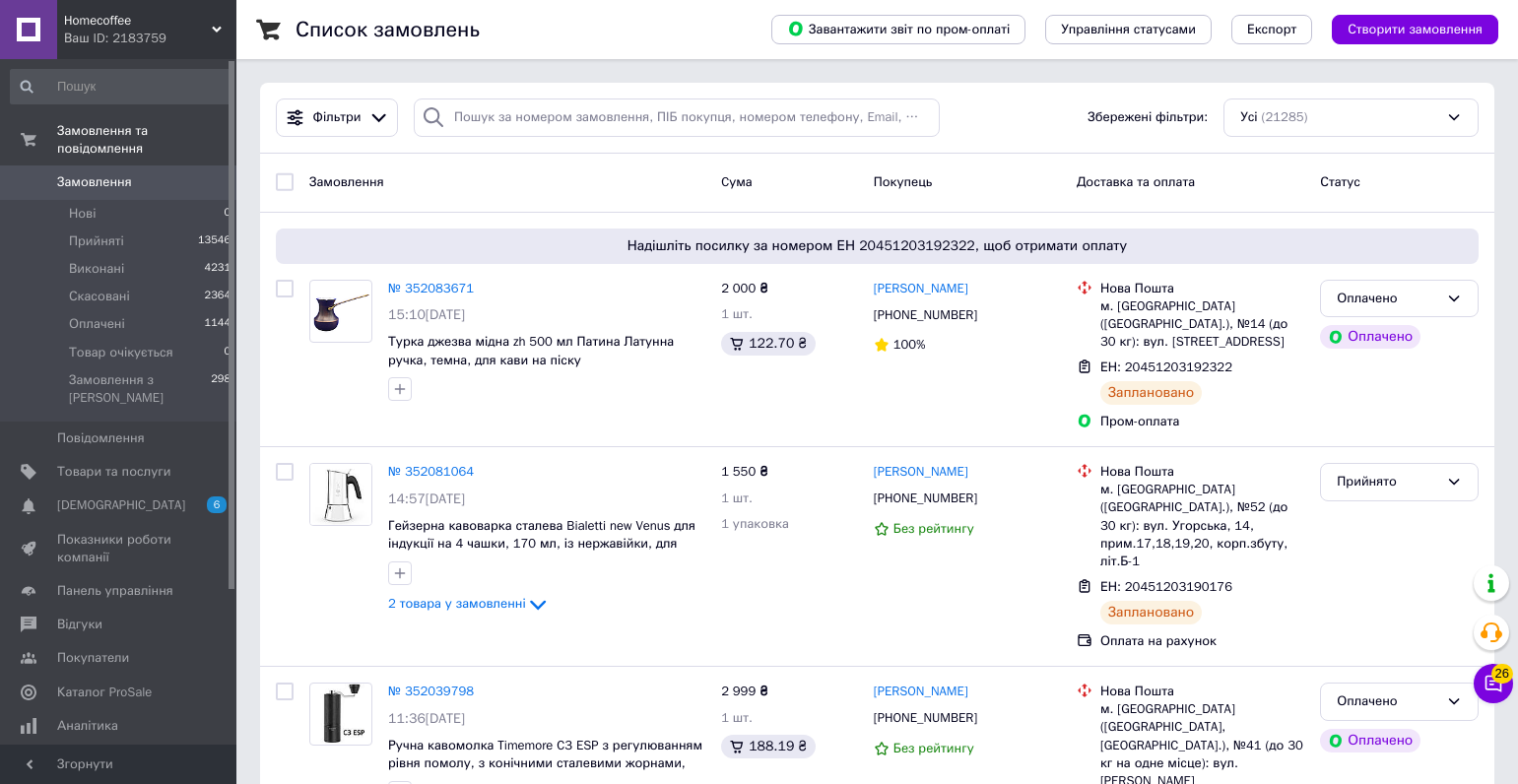 click on "Замовлення" at bounding box center [95, 182] 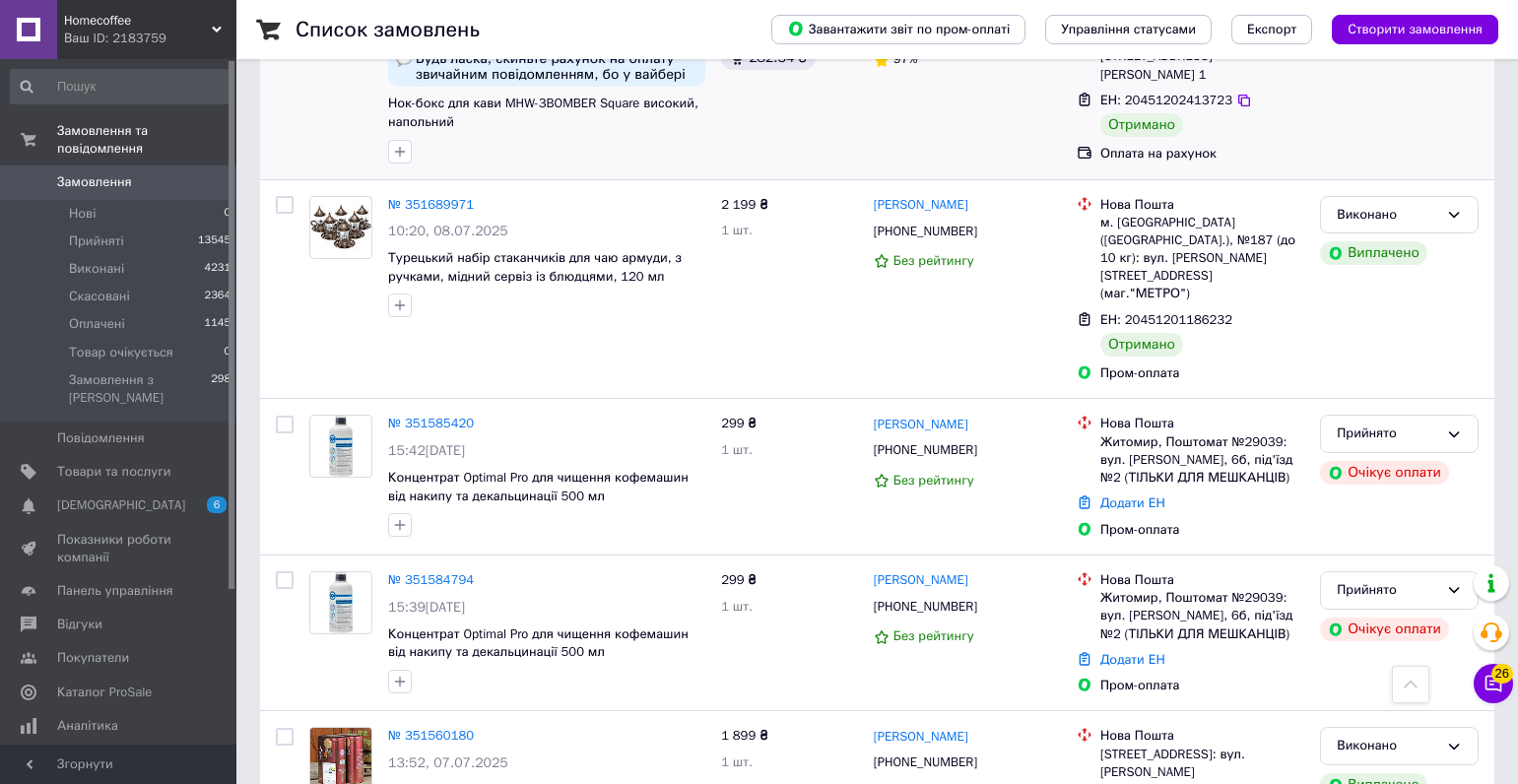 scroll, scrollTop: 3206, scrollLeft: 0, axis: vertical 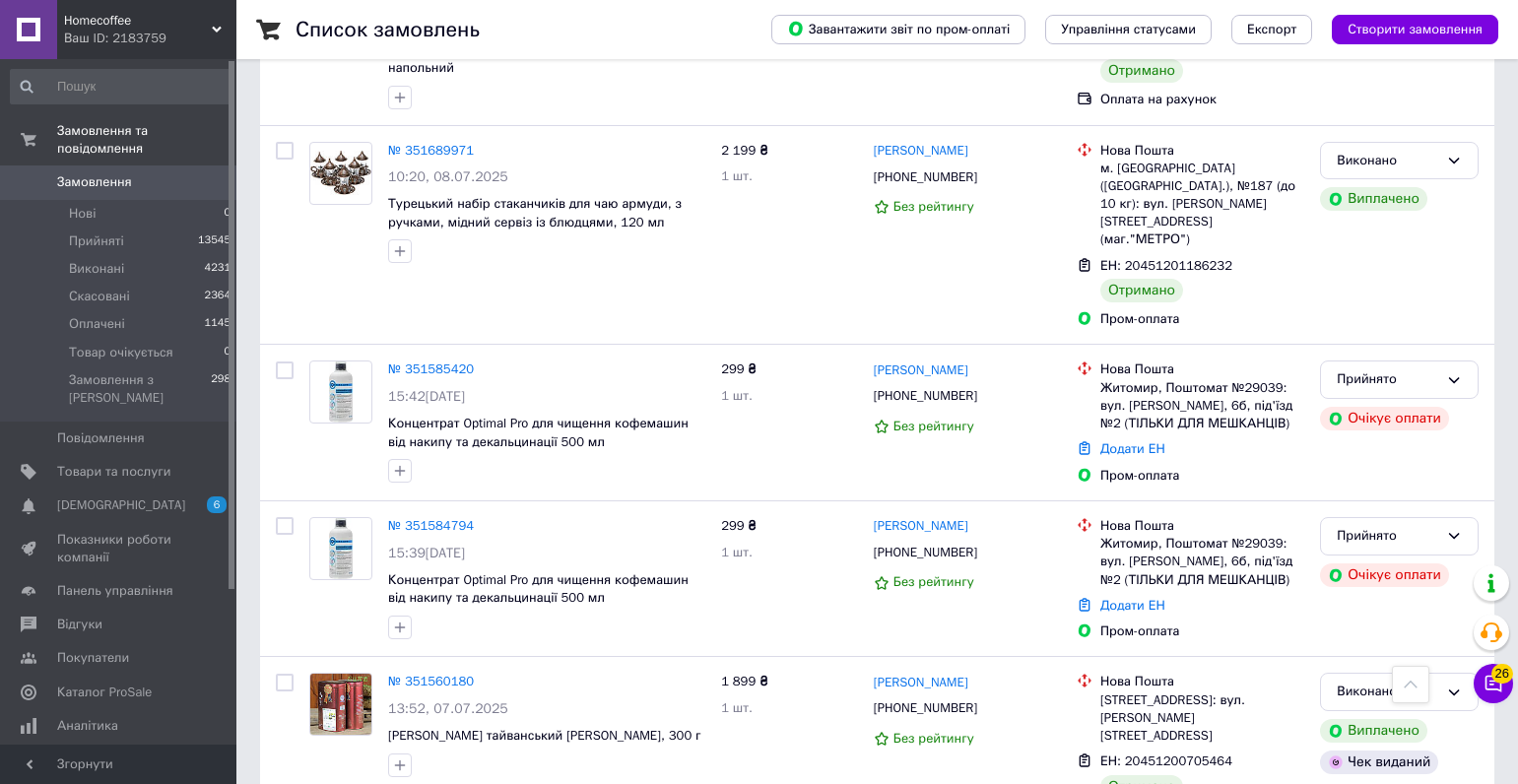 click on "2" at bounding box center (322, 1039) 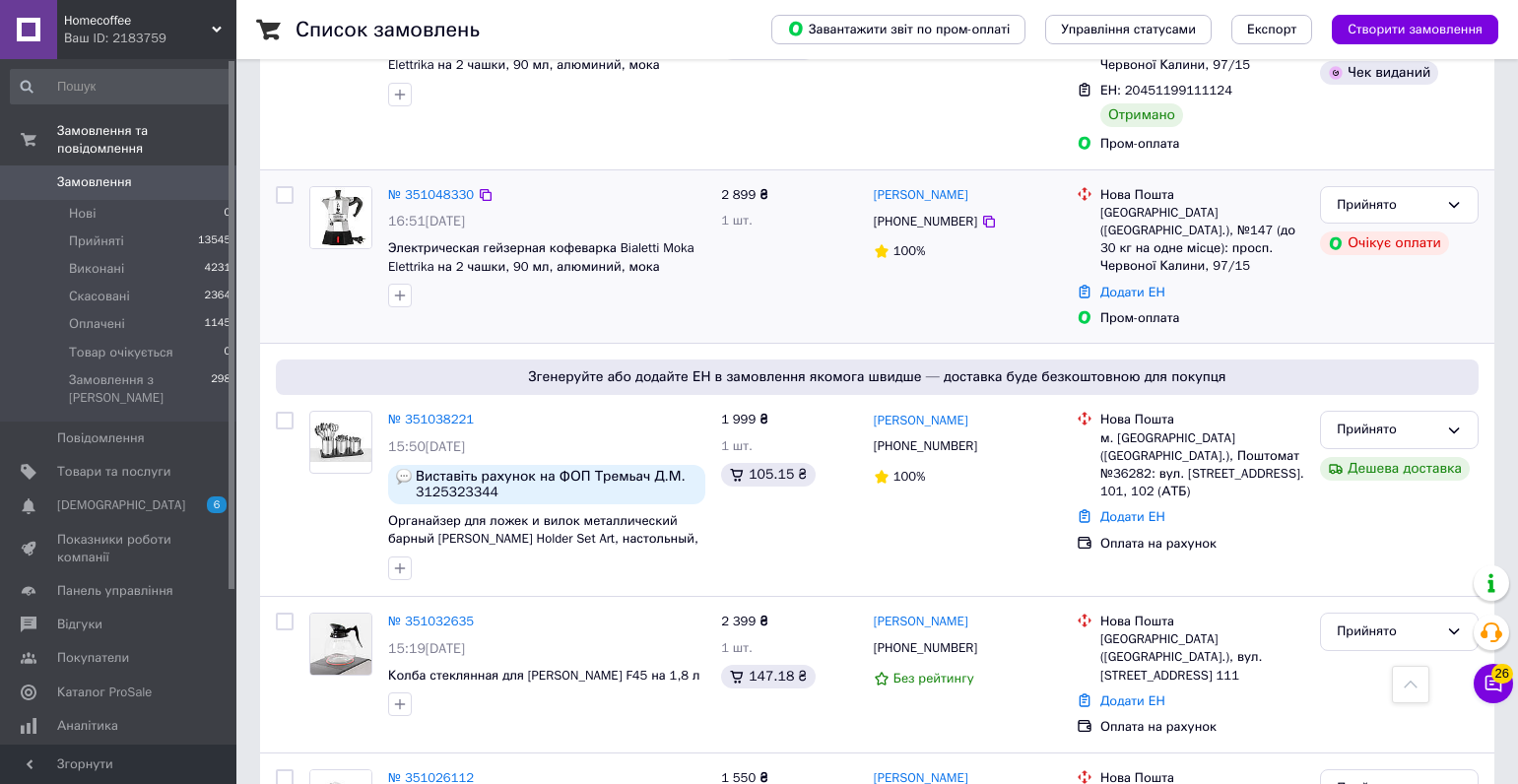 scroll, scrollTop: 2956, scrollLeft: 0, axis: vertical 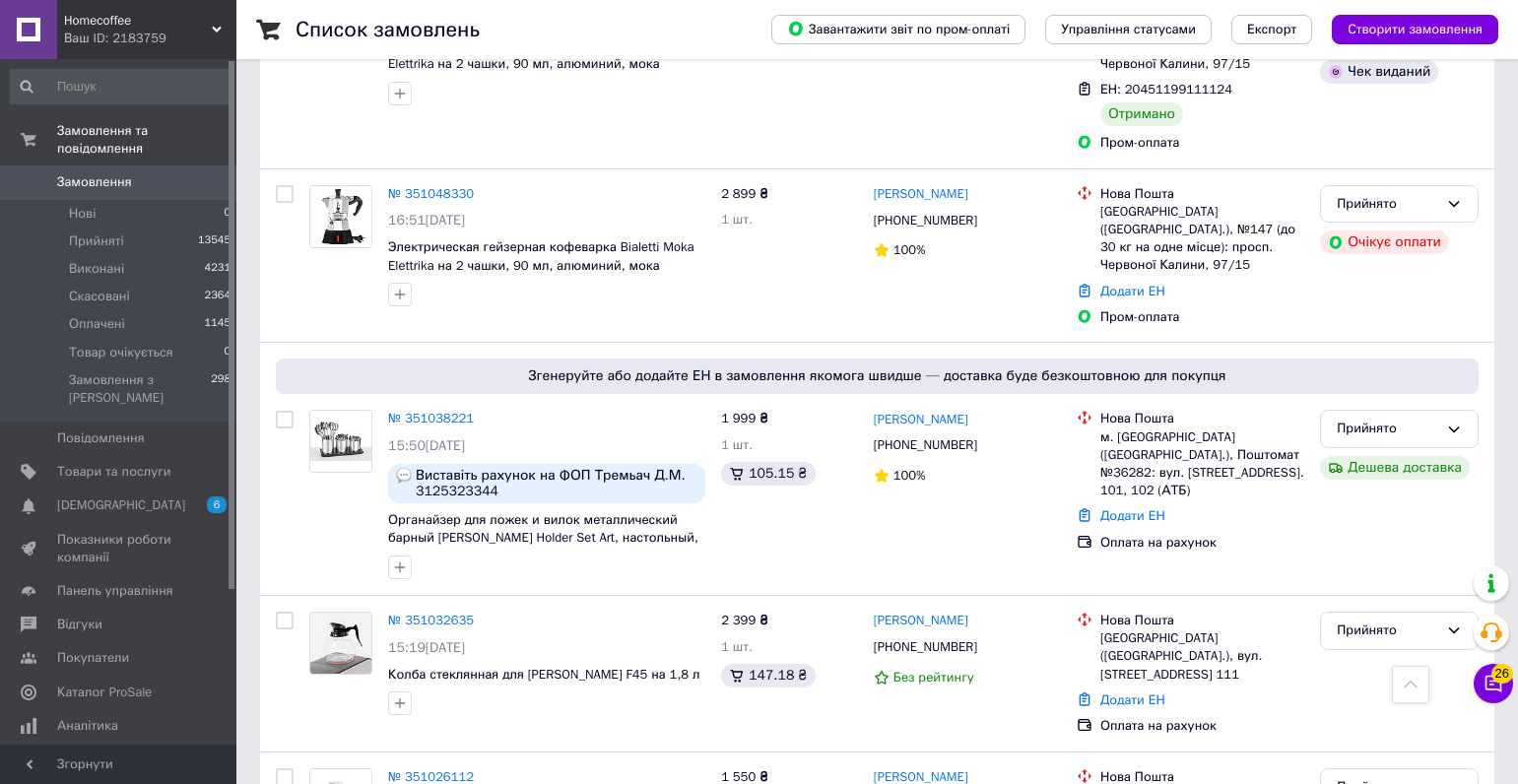 click on "3" at bounding box center [487, 969] 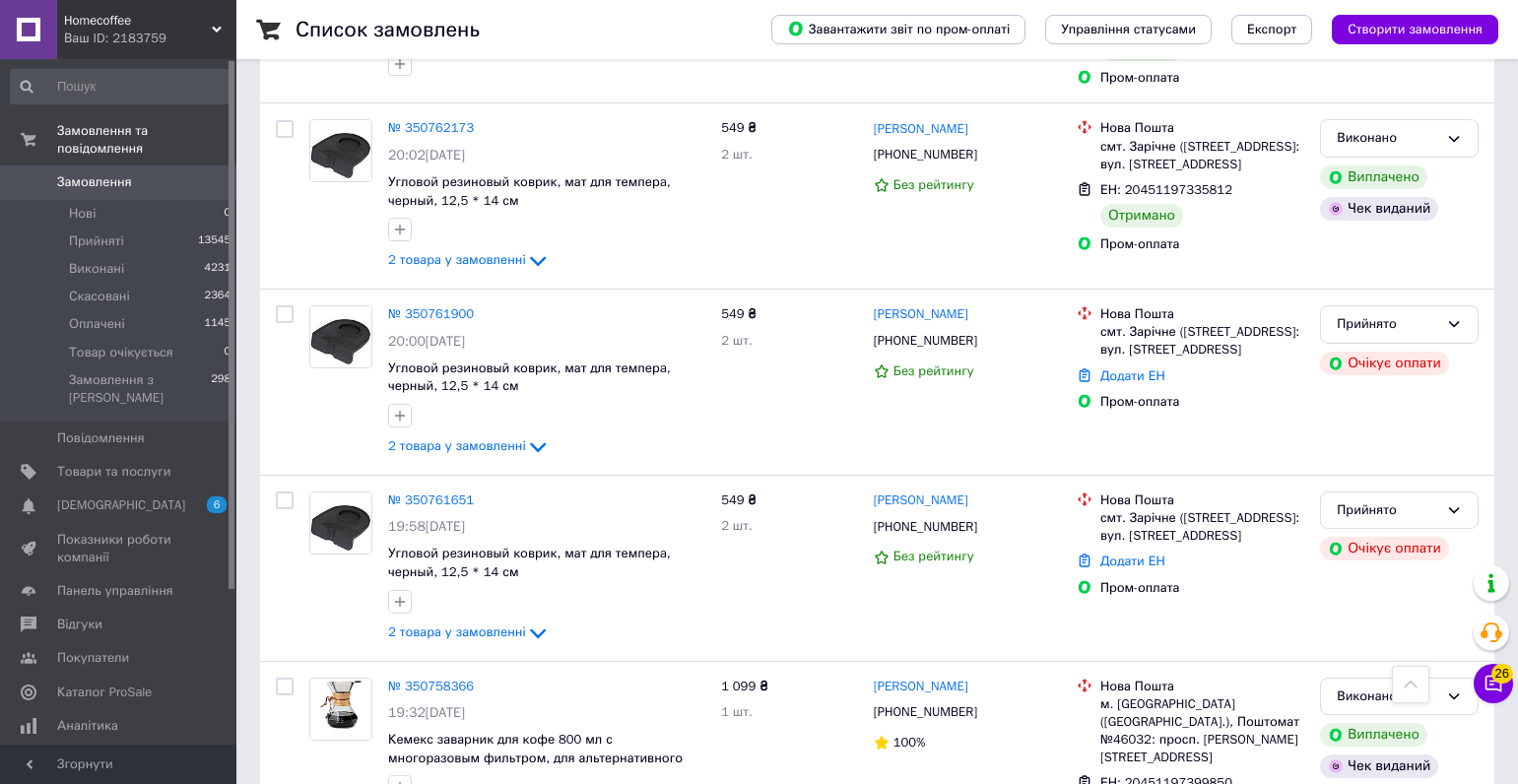 scroll, scrollTop: 3096, scrollLeft: 0, axis: vertical 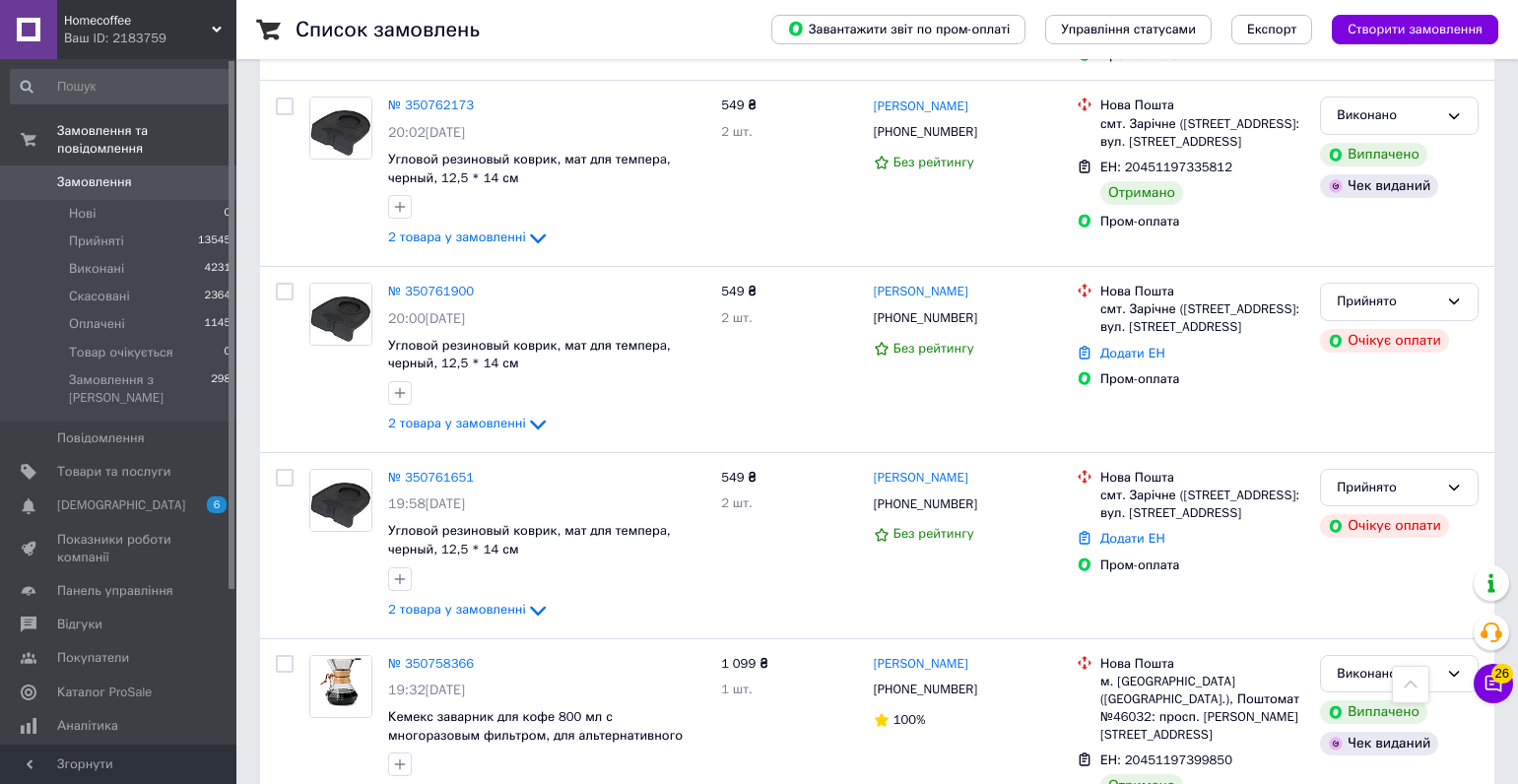 click on "4" at bounding box center (531, 883) 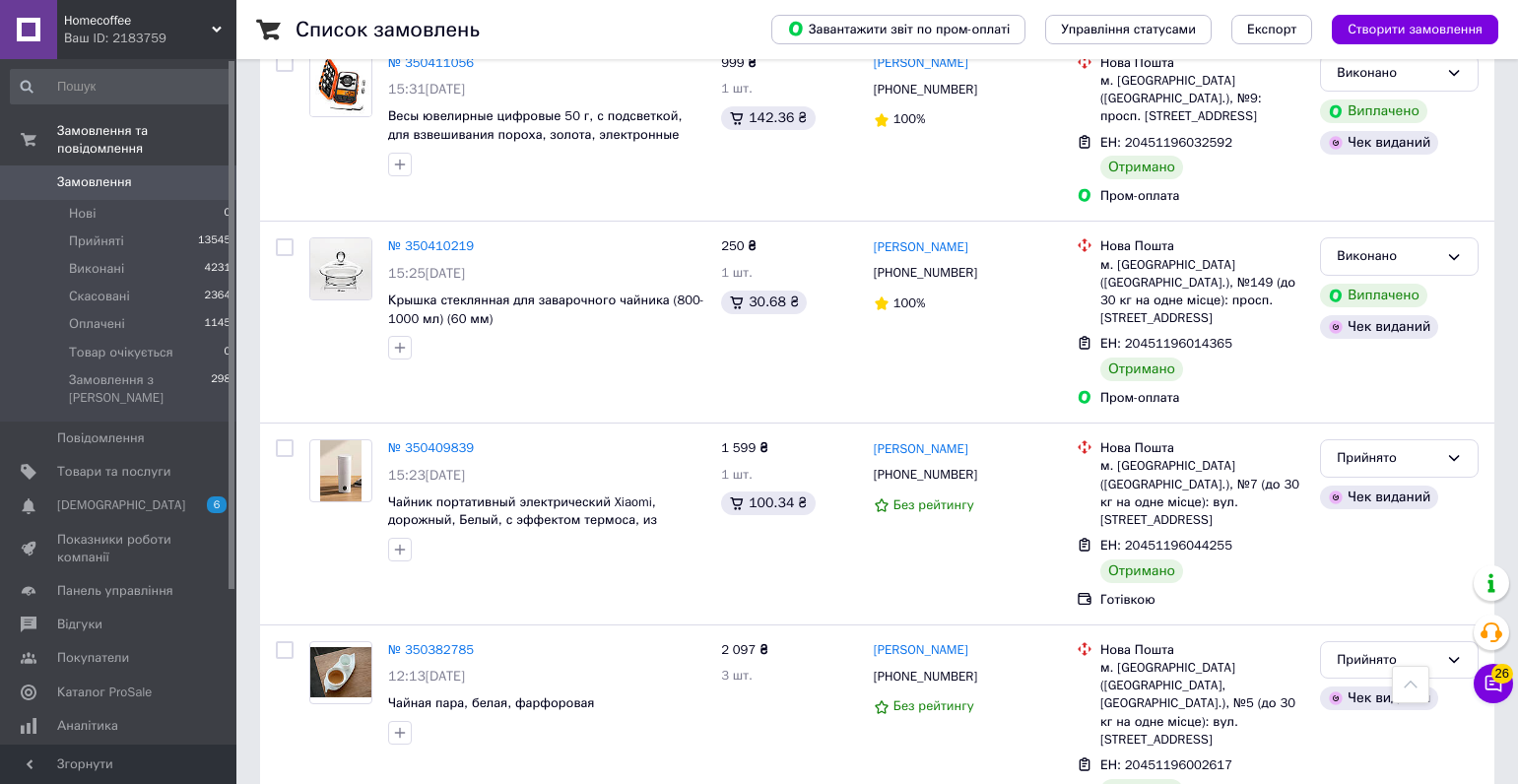 scroll, scrollTop: 3240, scrollLeft: 0, axis: vertical 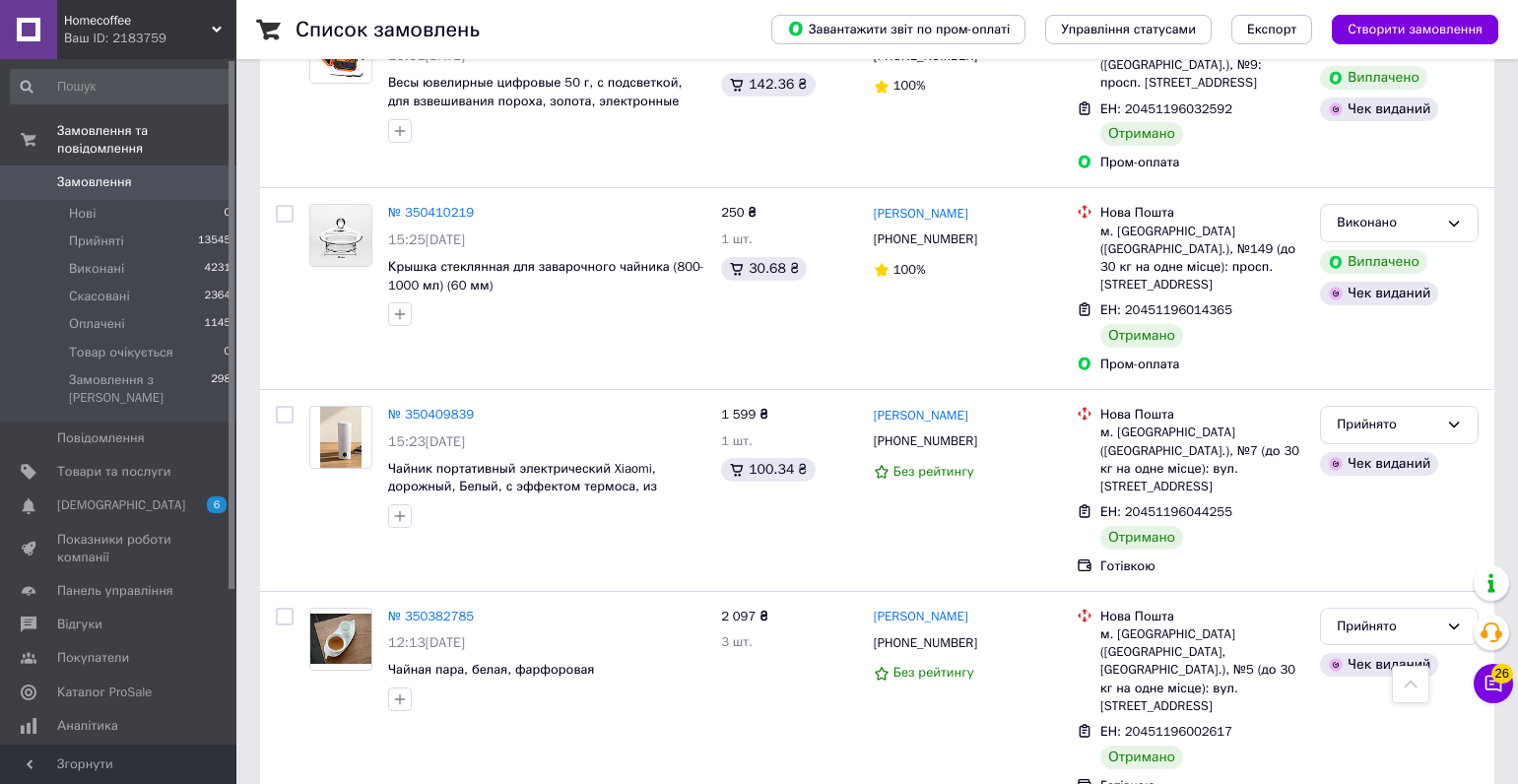 click on "5" at bounding box center (575, 1020) 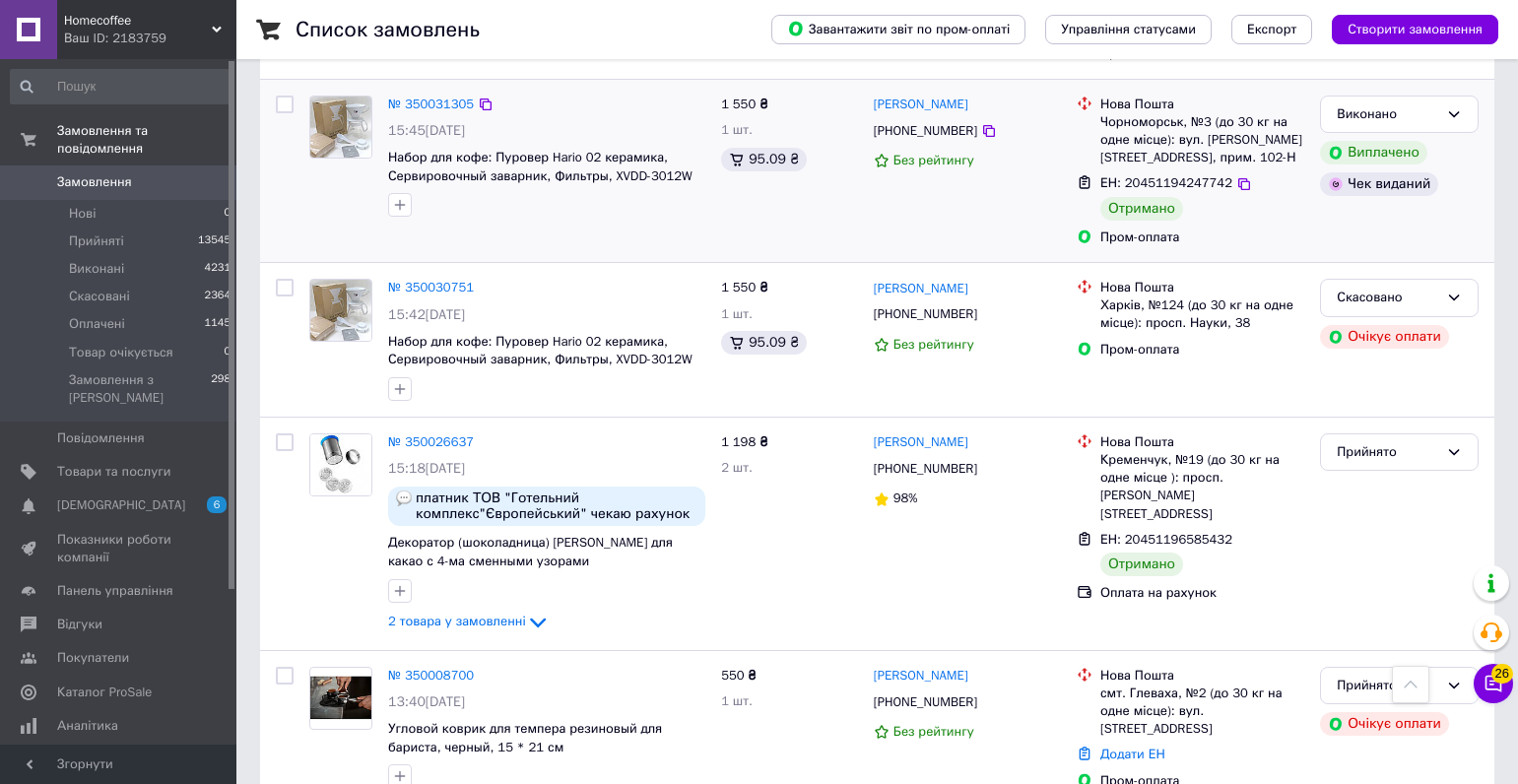 scroll, scrollTop: 3166, scrollLeft: 0, axis: vertical 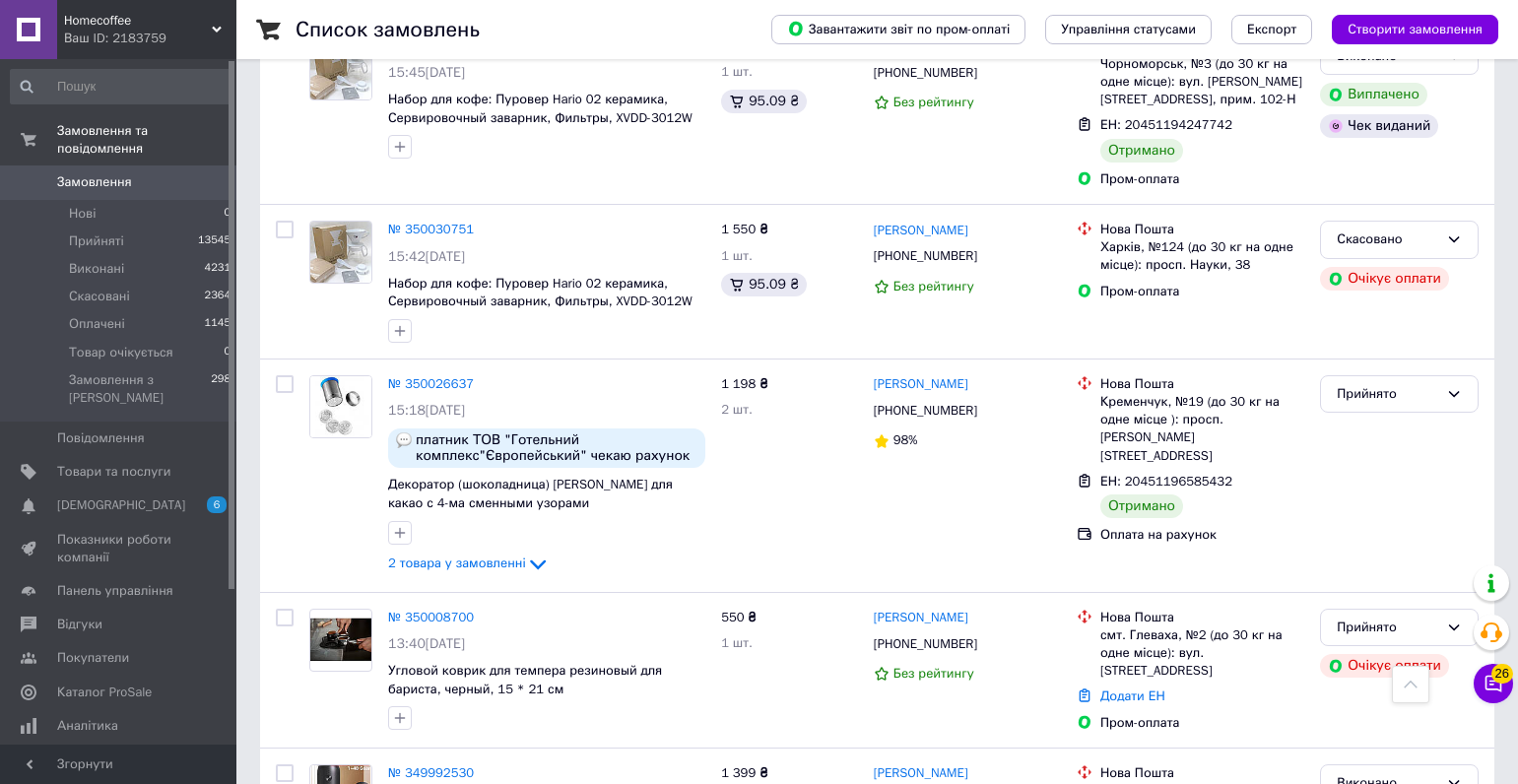 click on "Замовлення" at bounding box center (95, 182) 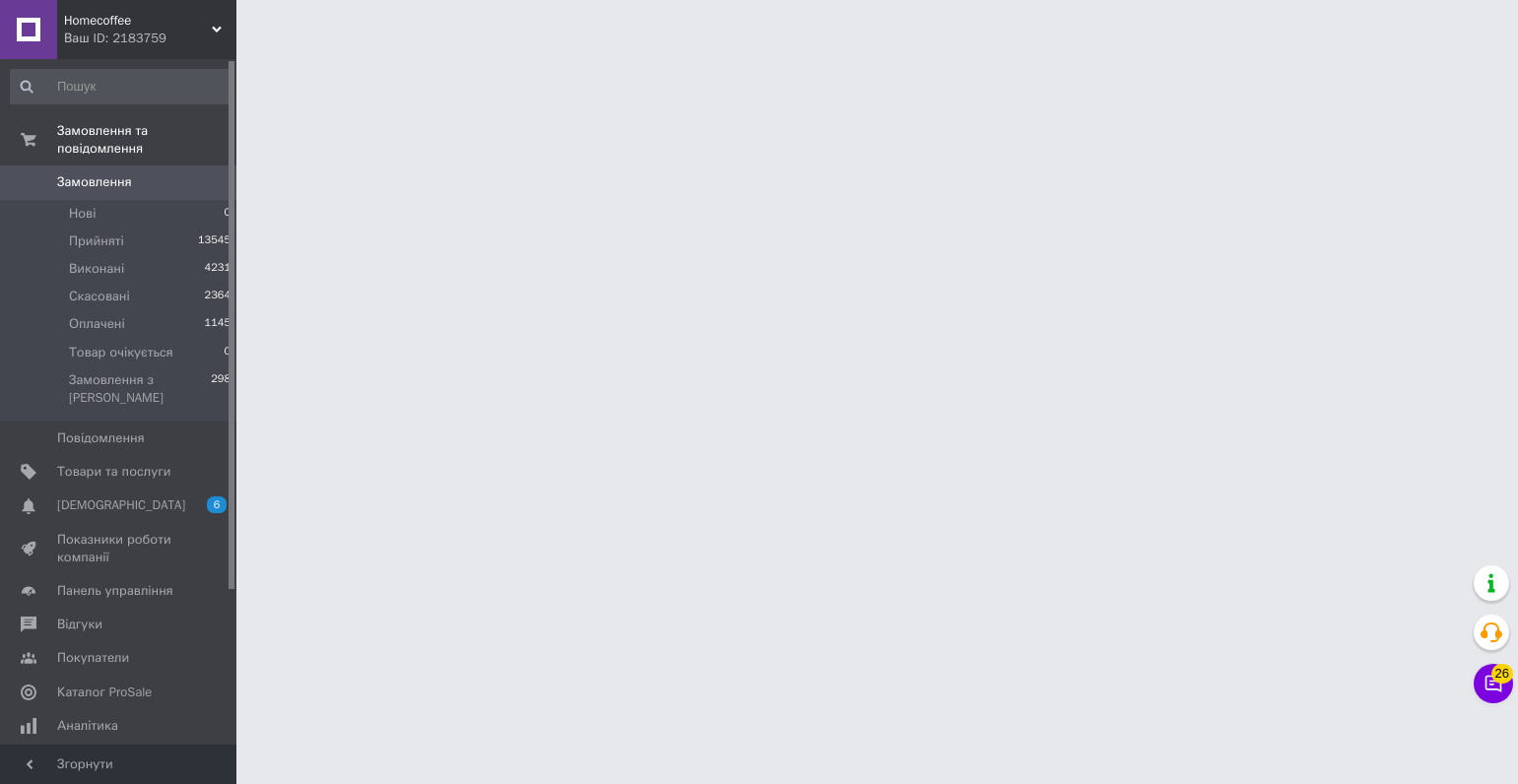 scroll, scrollTop: 0, scrollLeft: 0, axis: both 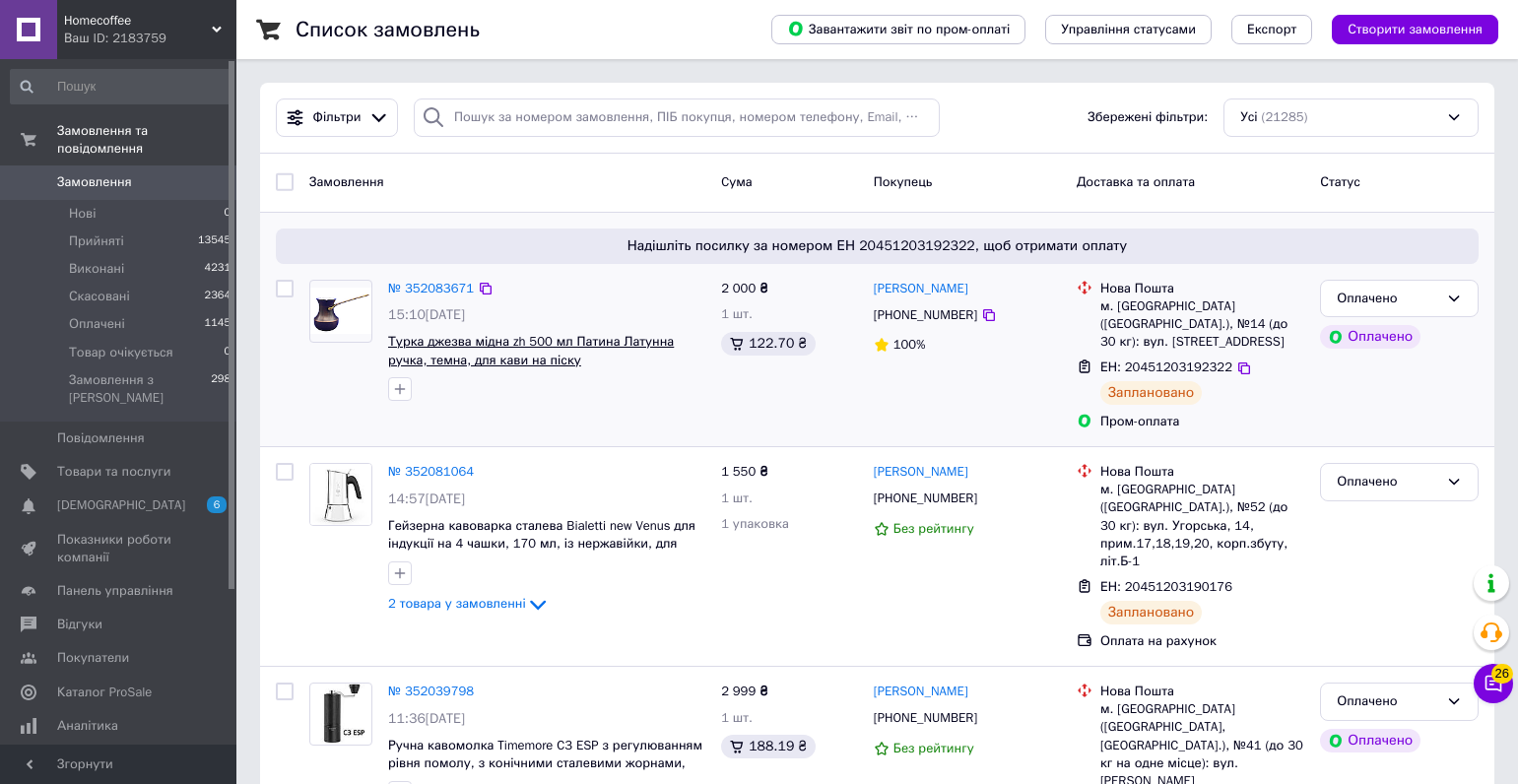 click on "Турка джезва мідна zh 500 мл Патина Латунна ручка, темна, для кави на піску" at bounding box center [531, 351] 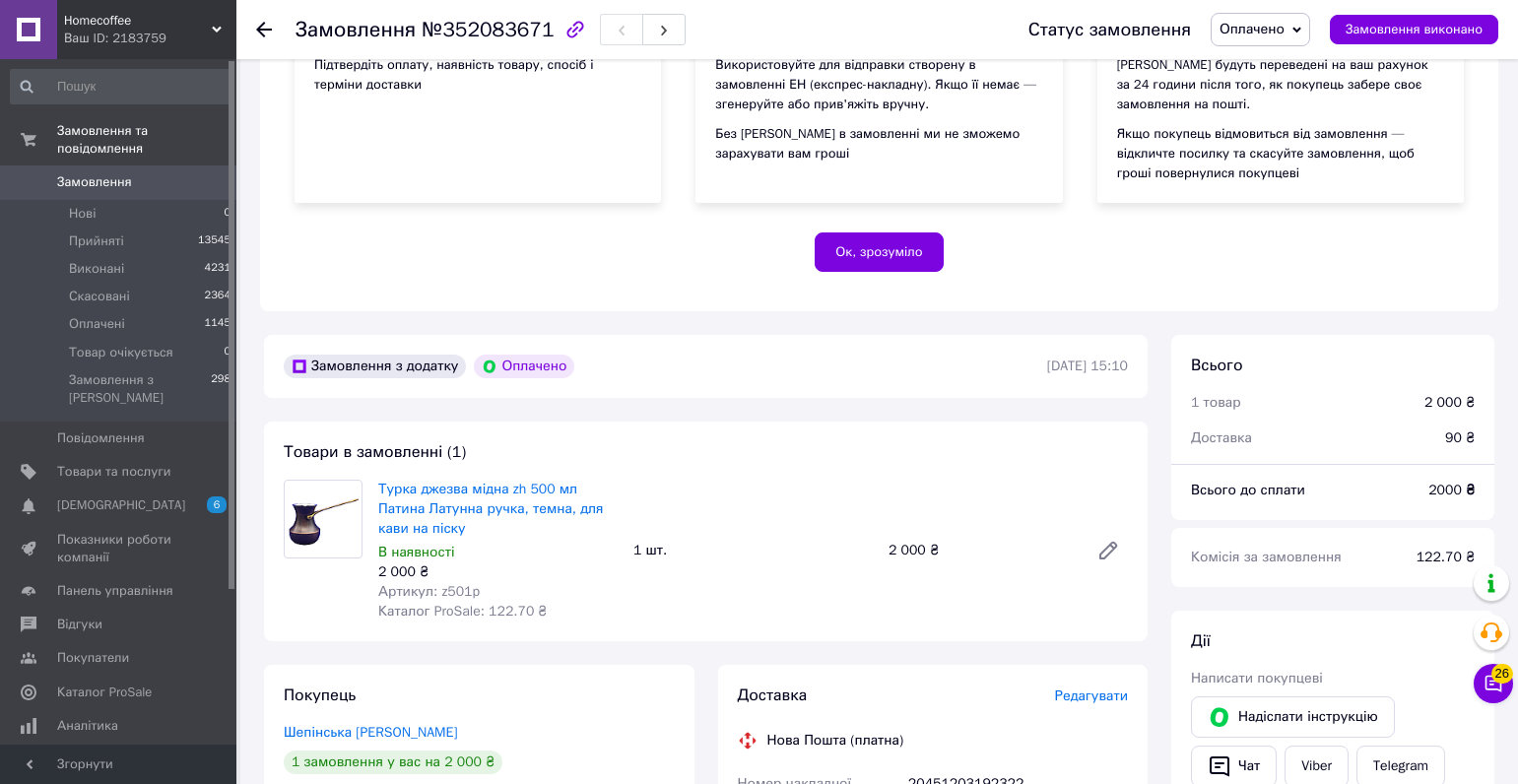 scroll, scrollTop: 295, scrollLeft: 0, axis: vertical 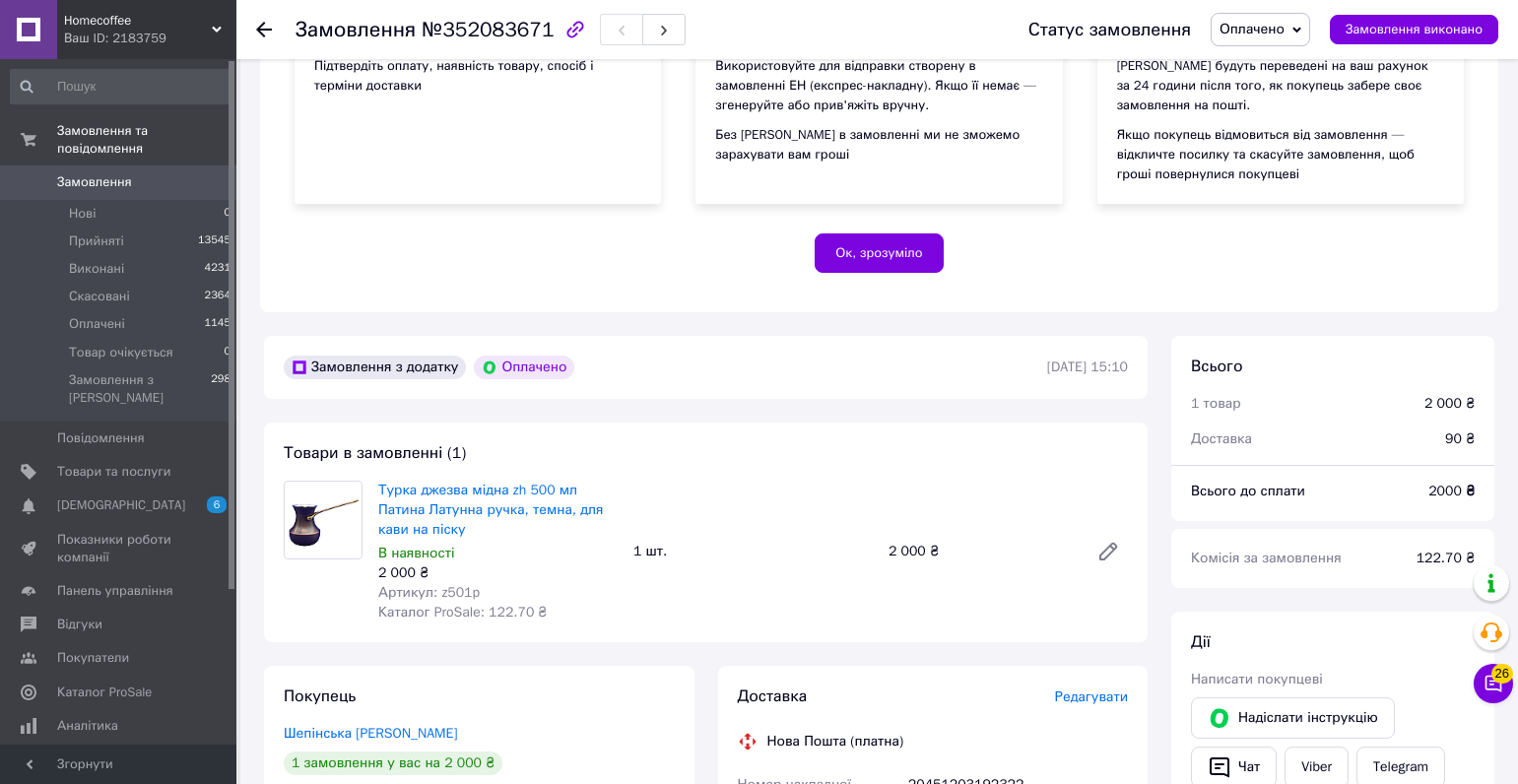 click on "Замовлення" at bounding box center (95, 182) 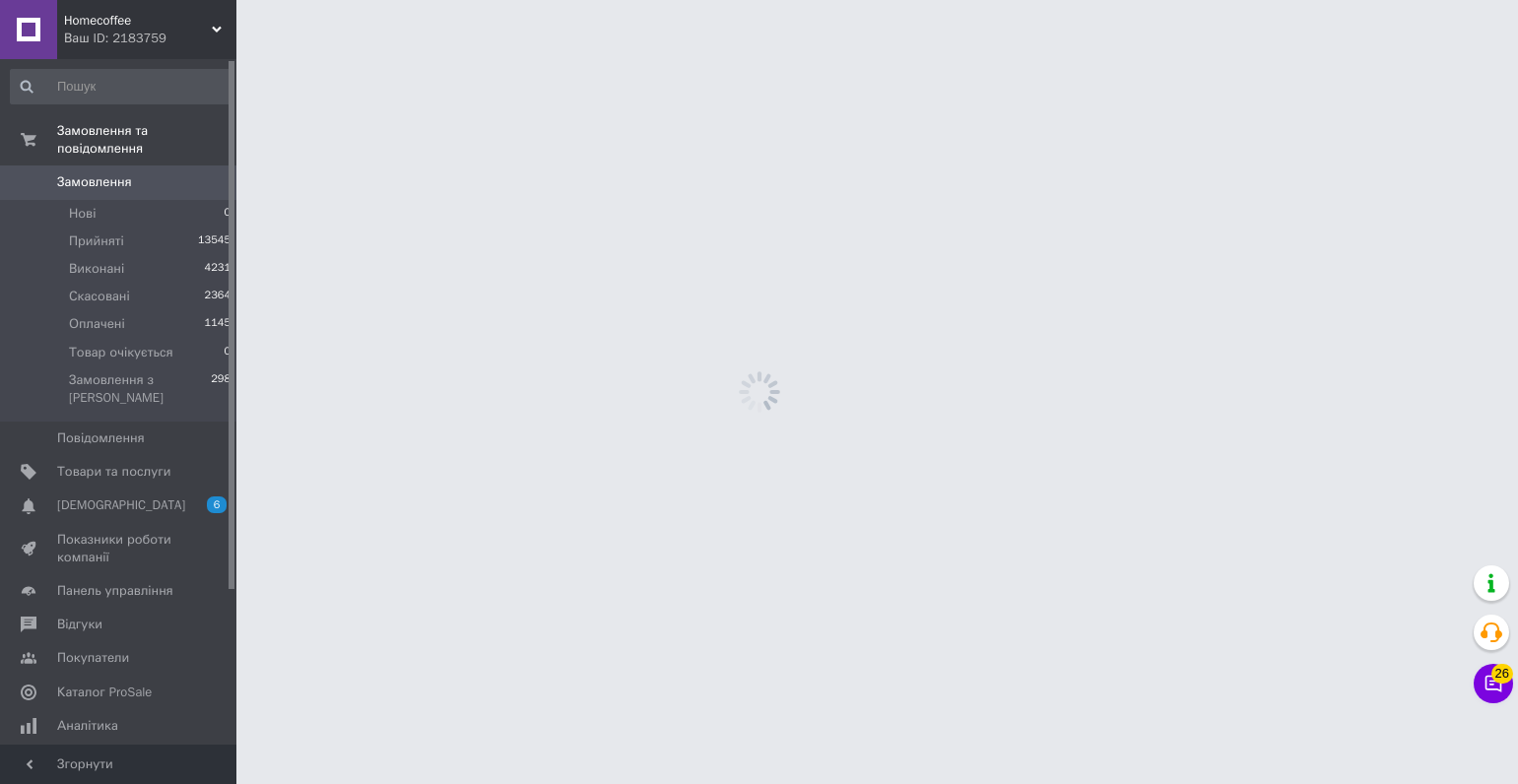 scroll, scrollTop: 0, scrollLeft: 0, axis: both 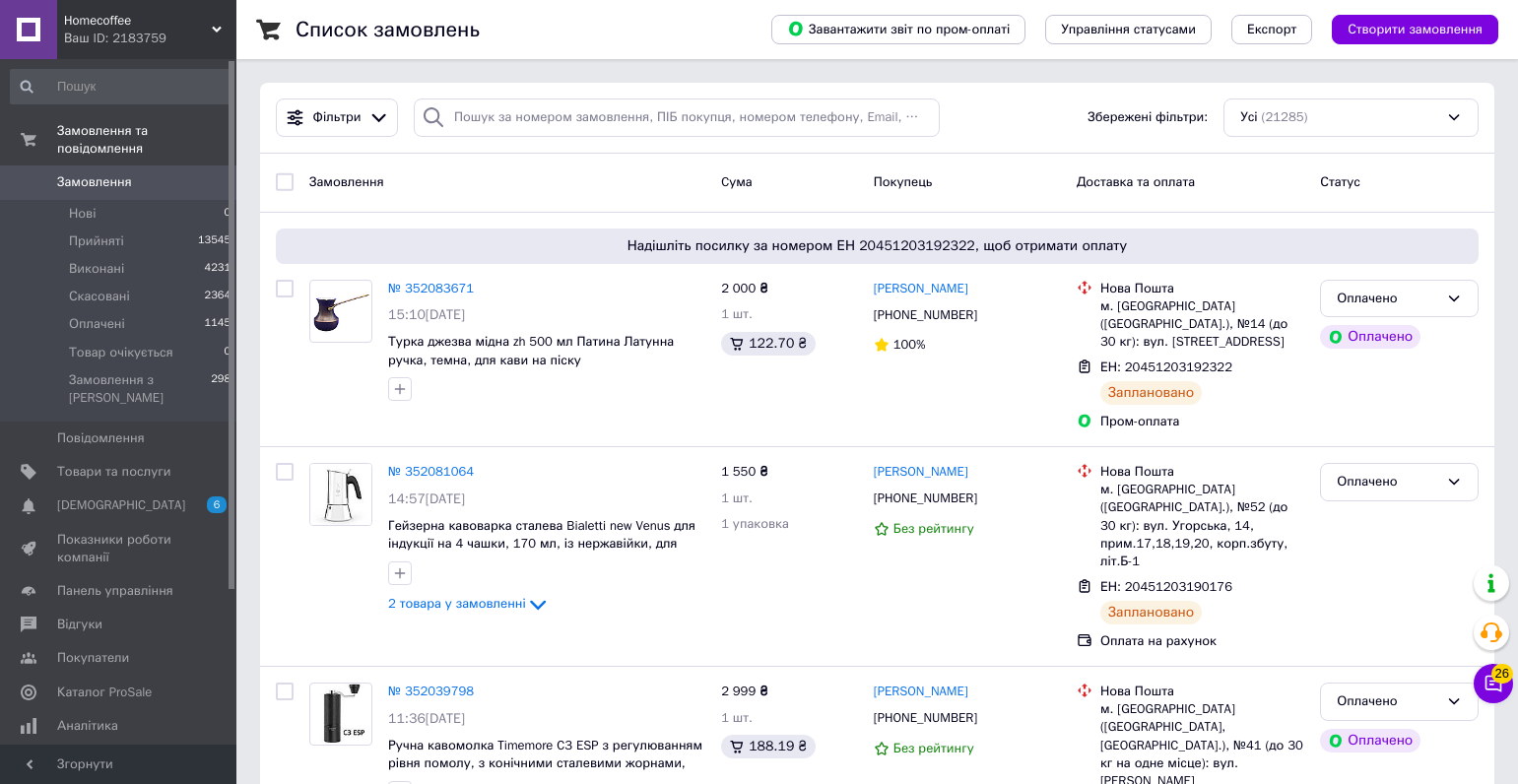 click on "Замовлення" at bounding box center (95, 182) 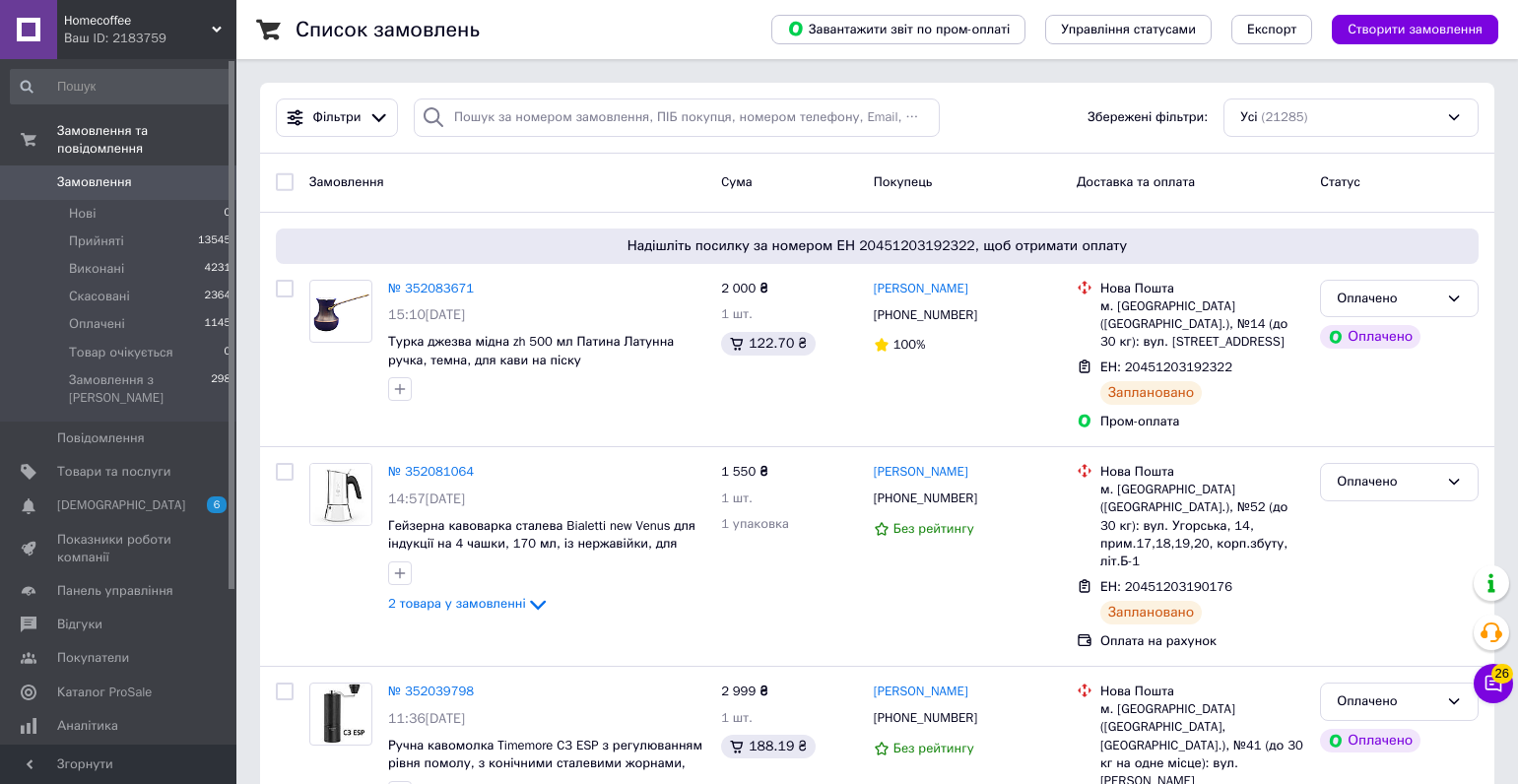 click on "Замовлення" at bounding box center (95, 182) 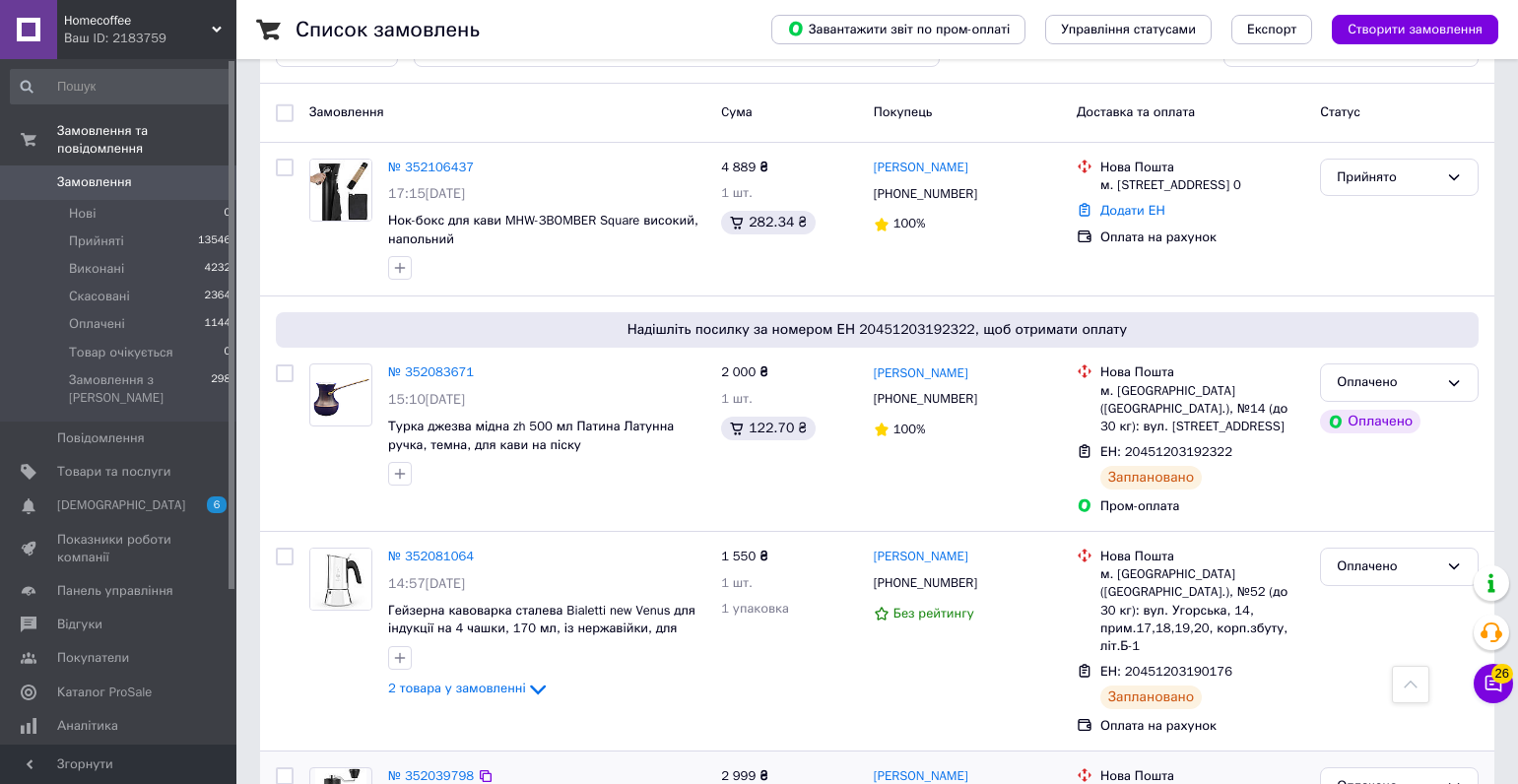 scroll, scrollTop: 0, scrollLeft: 0, axis: both 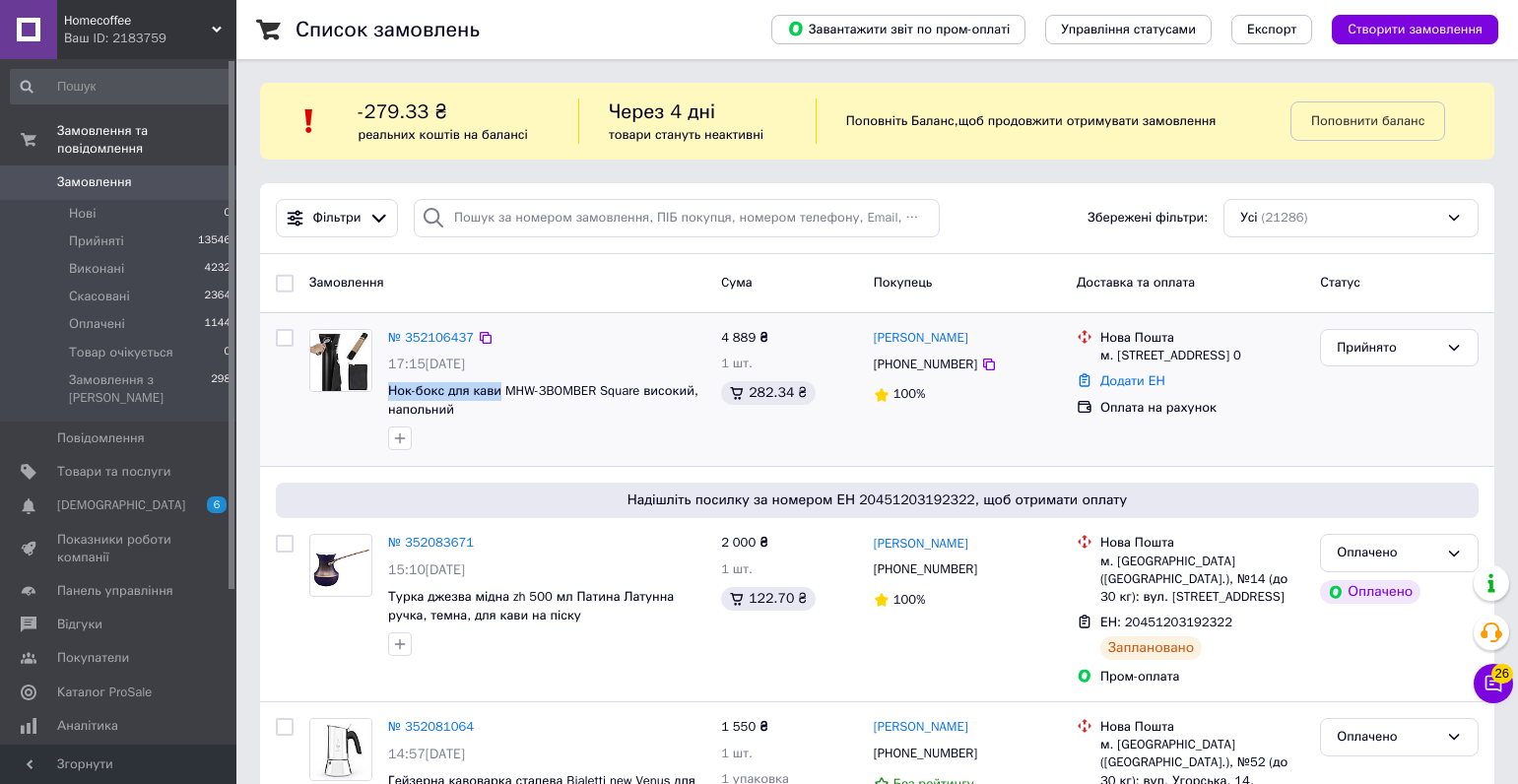 drag, startPoint x: 498, startPoint y: 392, endPoint x: 385, endPoint y: 387, distance: 113.11057 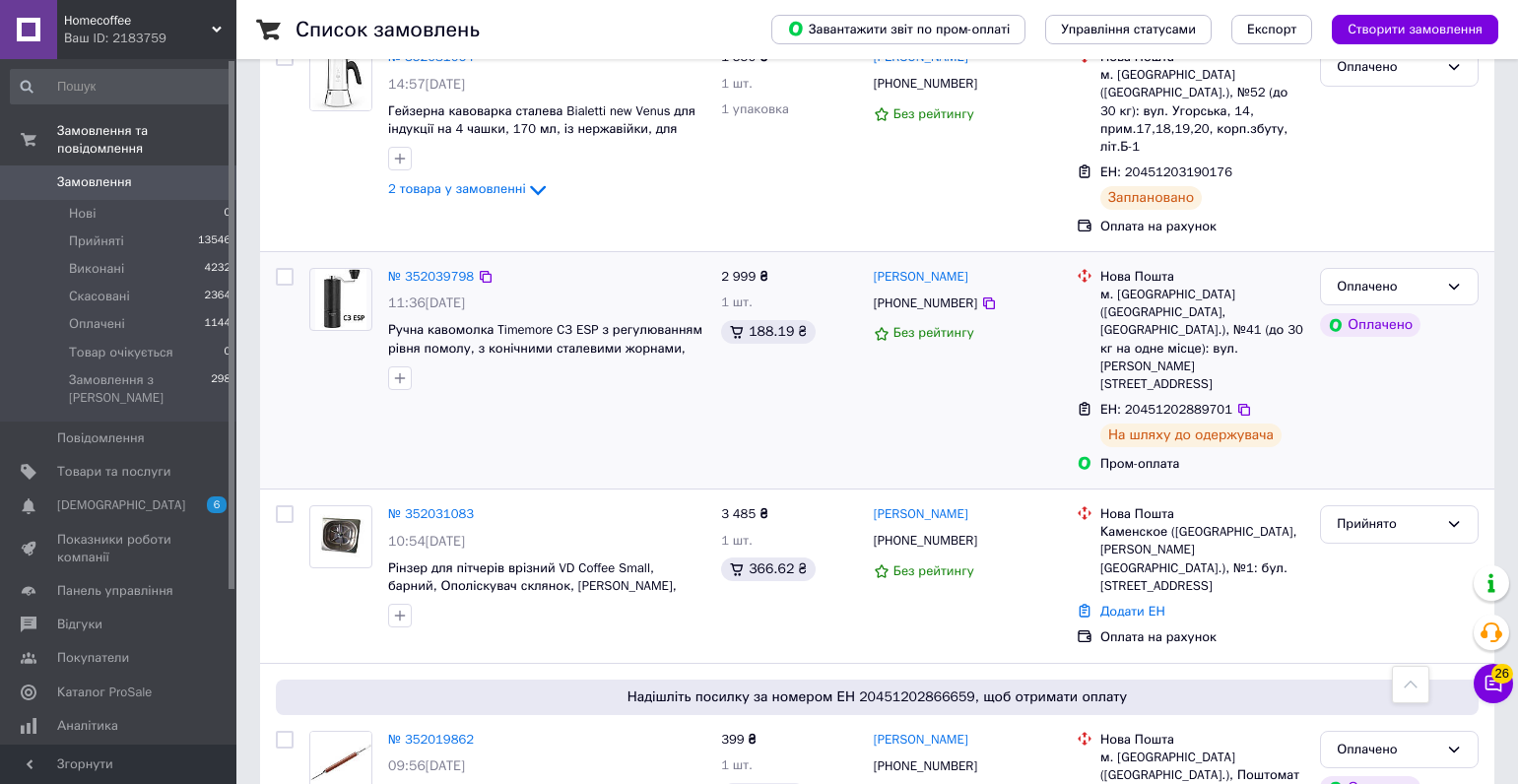 scroll, scrollTop: 689, scrollLeft: 0, axis: vertical 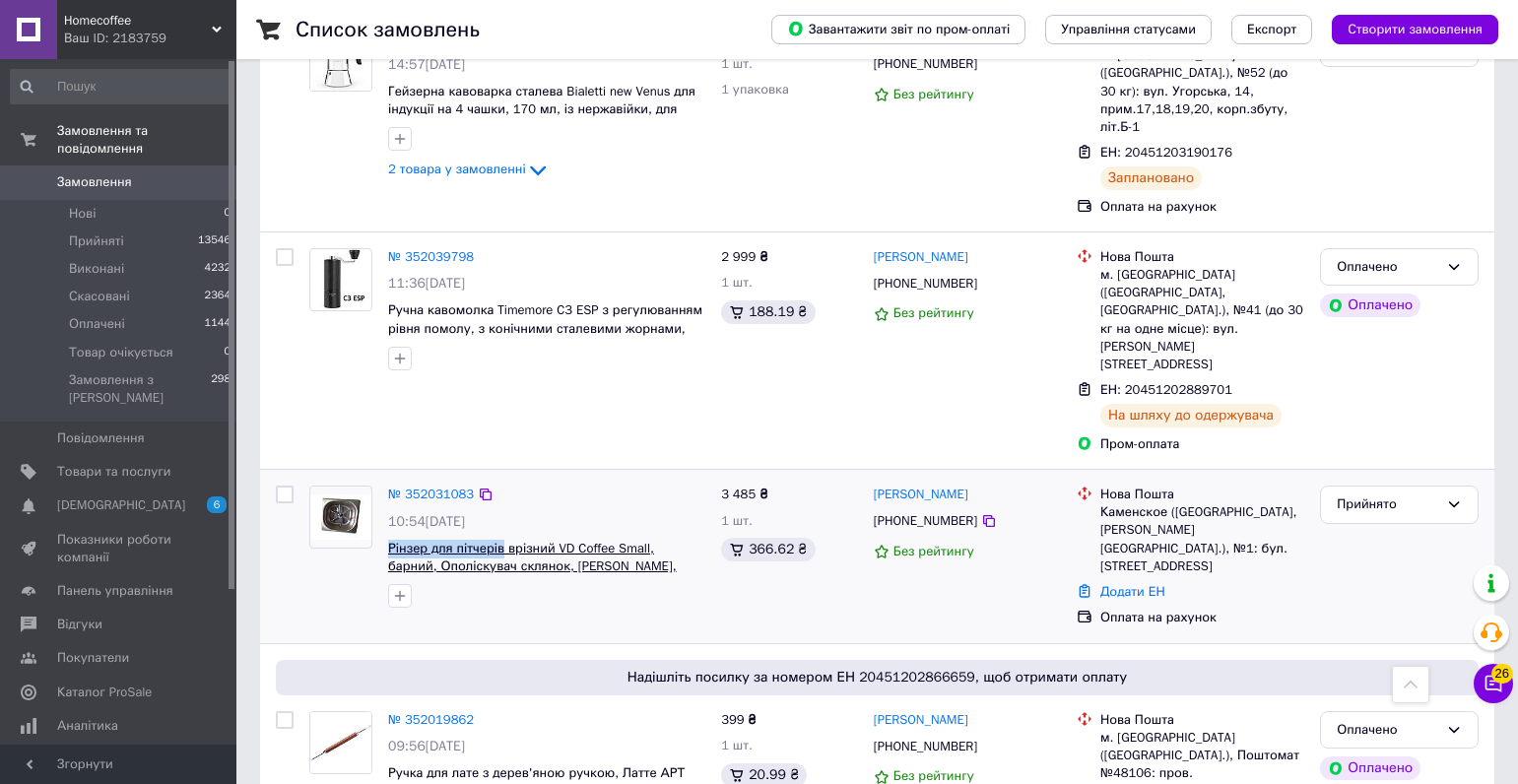 drag, startPoint x: 382, startPoint y: 476, endPoint x: 497, endPoint y: 480, distance: 115.06954 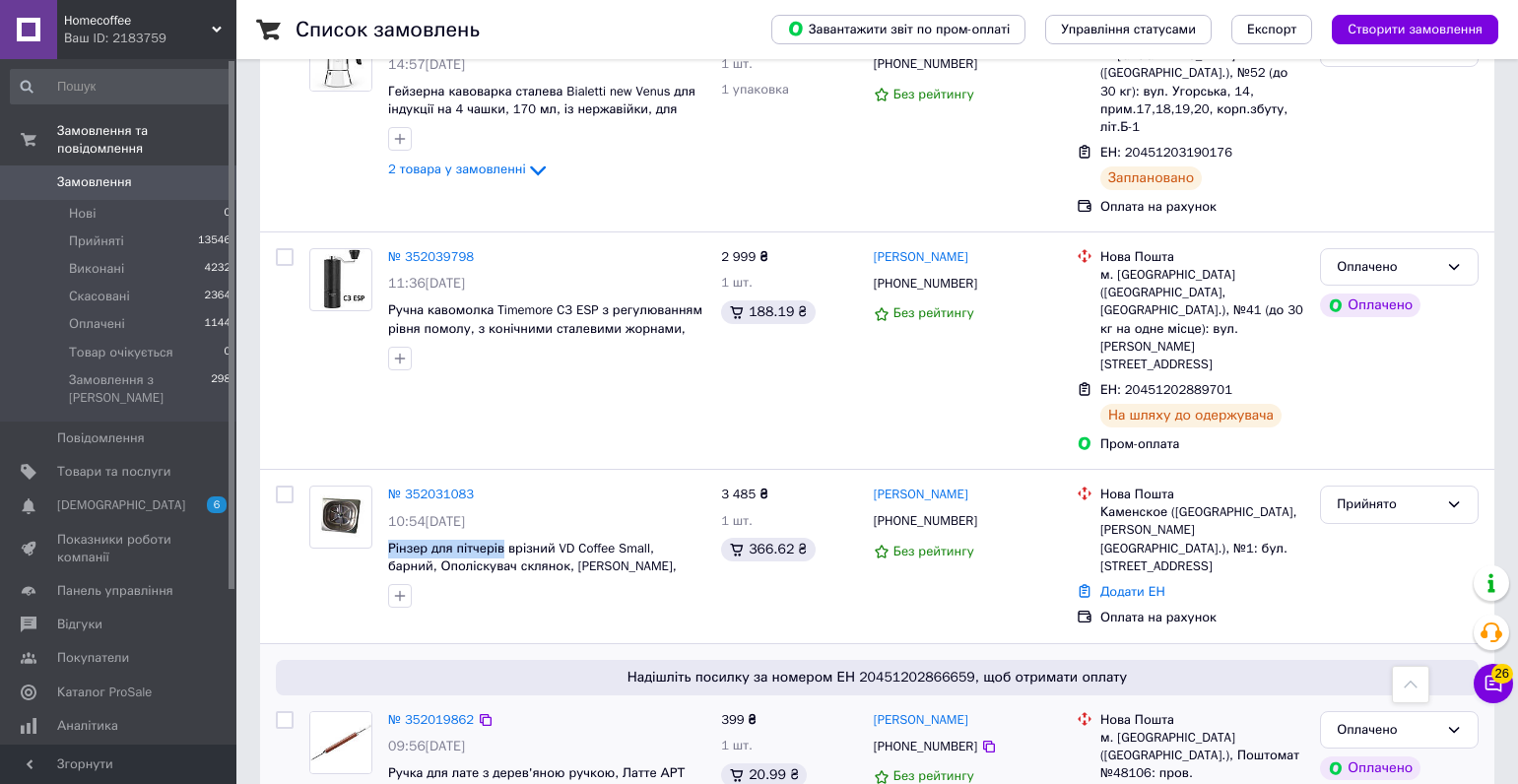 copy on "Рінзер для пітчерів" 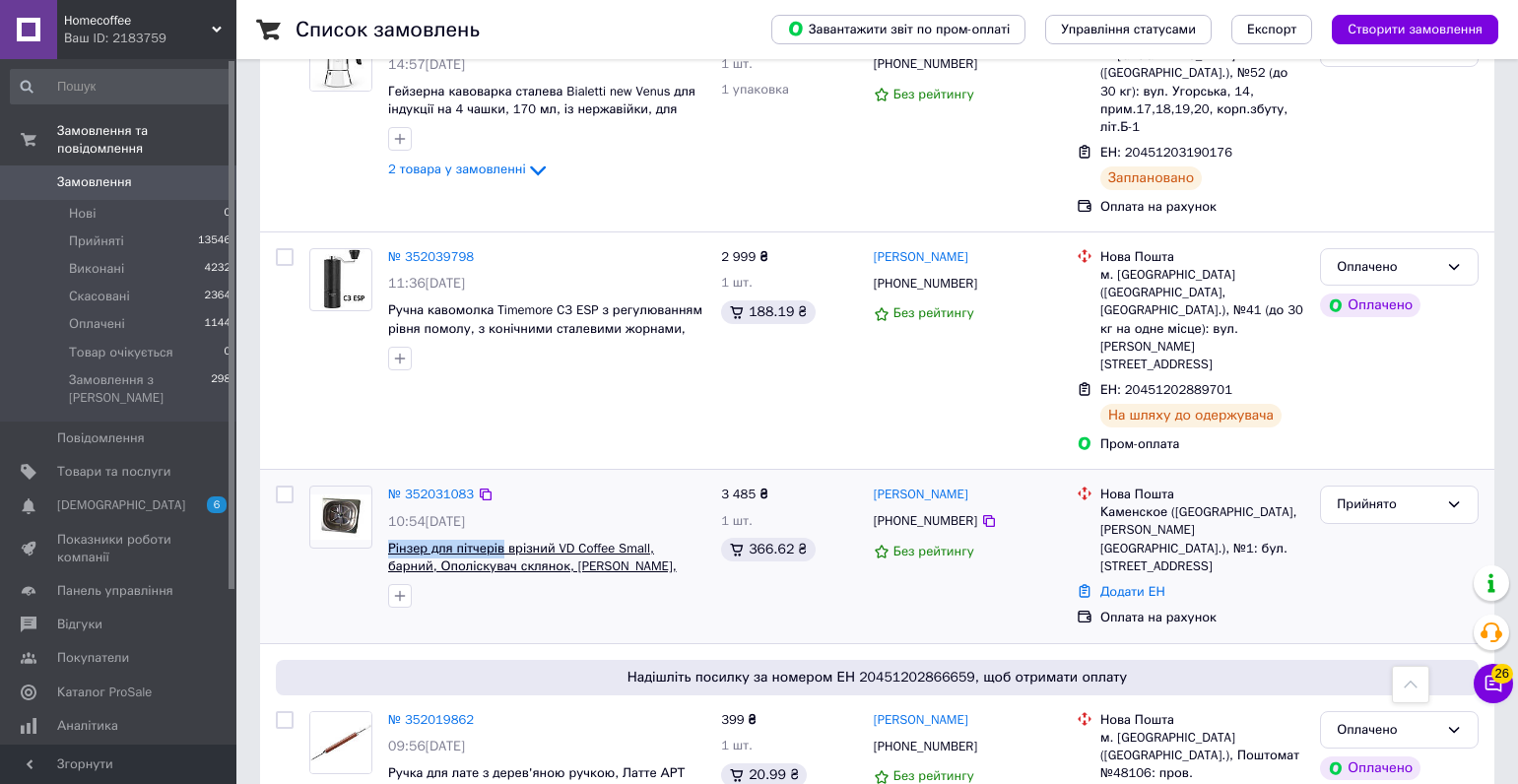 click on "Рінзер для пітчерів врізний VD Coffee Small, барний, Ополіскувач склянок, [PERSON_NAME], Мийка для склянок" at bounding box center (532, 566) 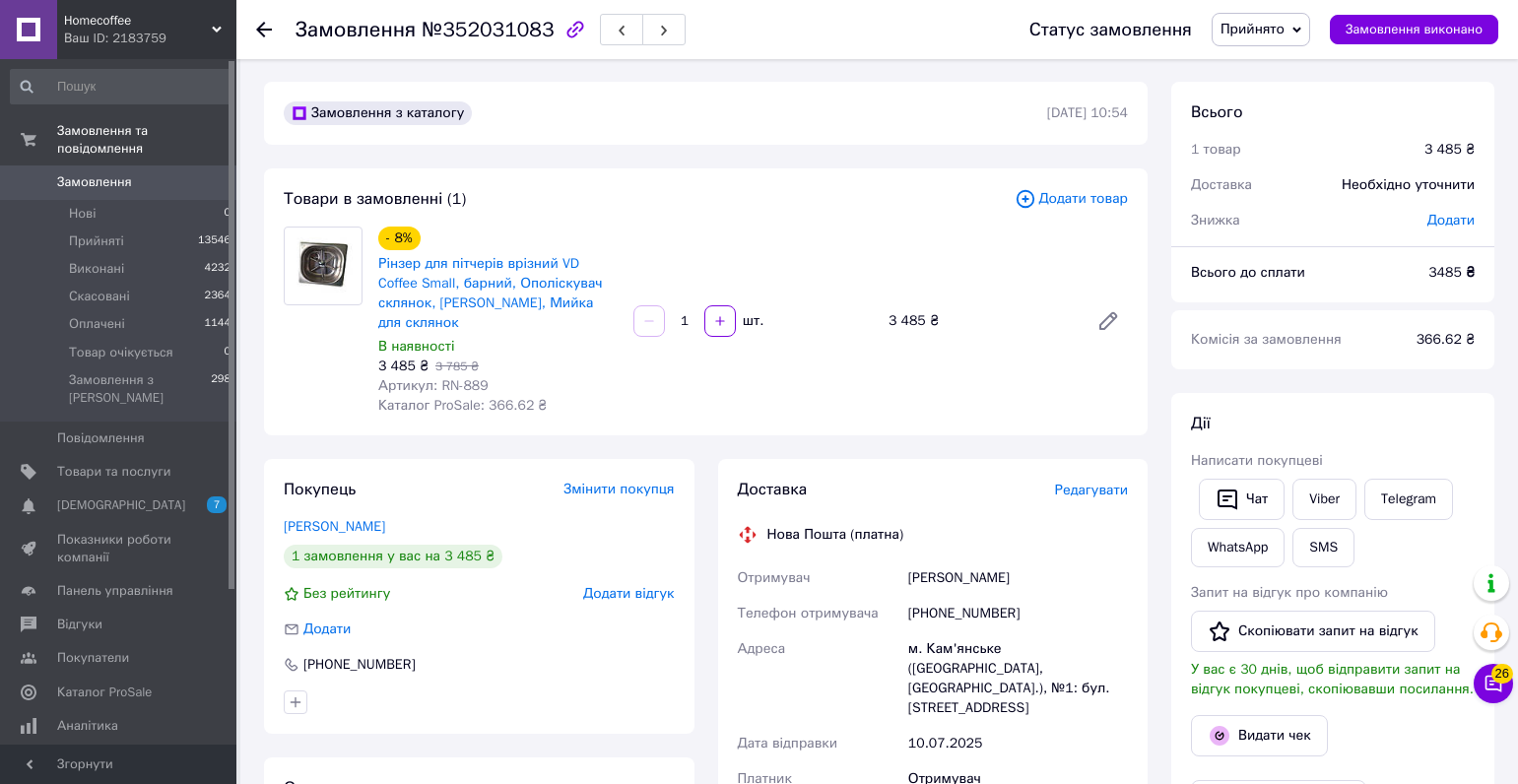 scroll, scrollTop: 0, scrollLeft: 0, axis: both 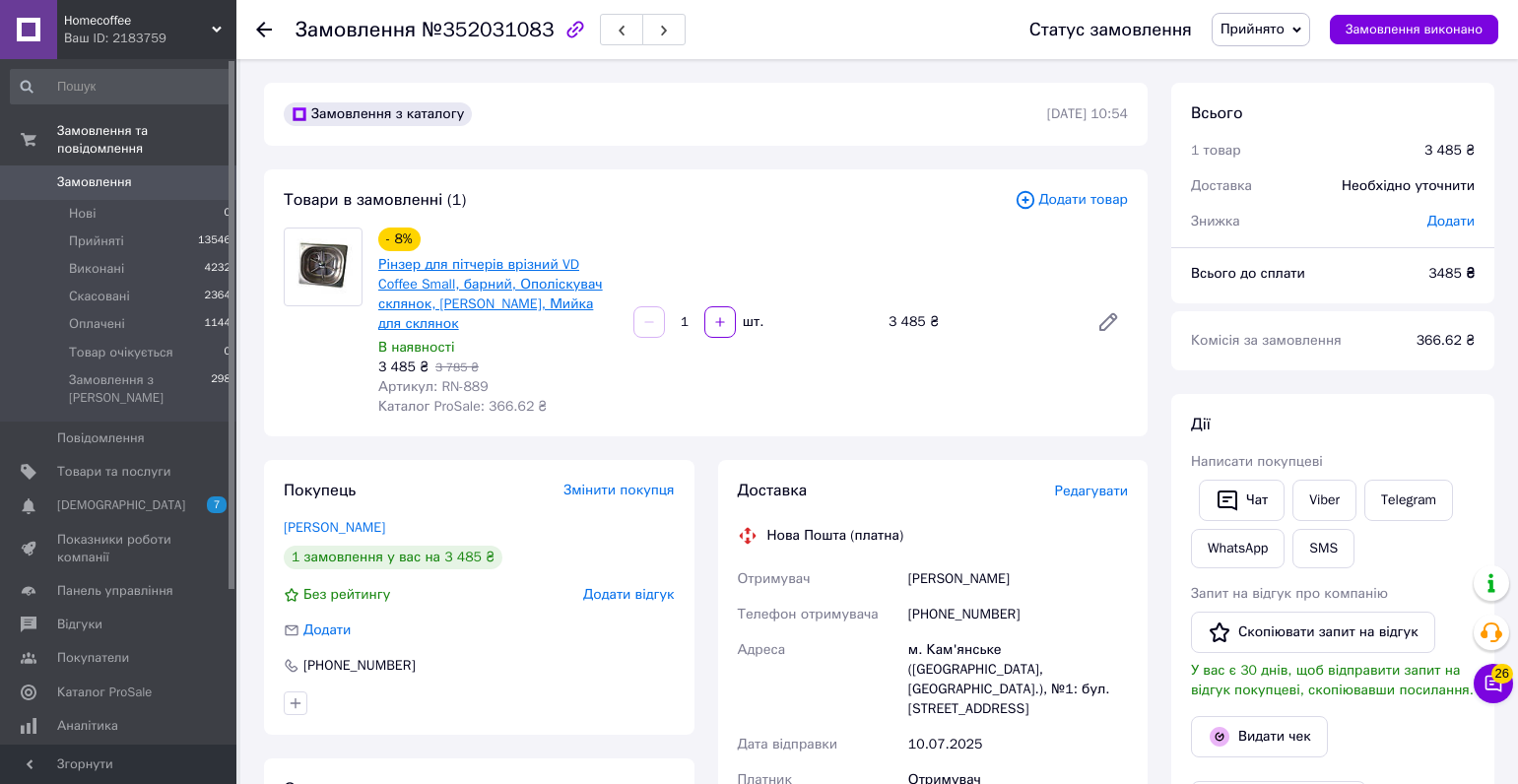 click on "Рінзер для пітчерів врізний VD Coffee Small, барний, Ополіскувач склянок, [PERSON_NAME], Мийка для склянок" at bounding box center [491, 294] 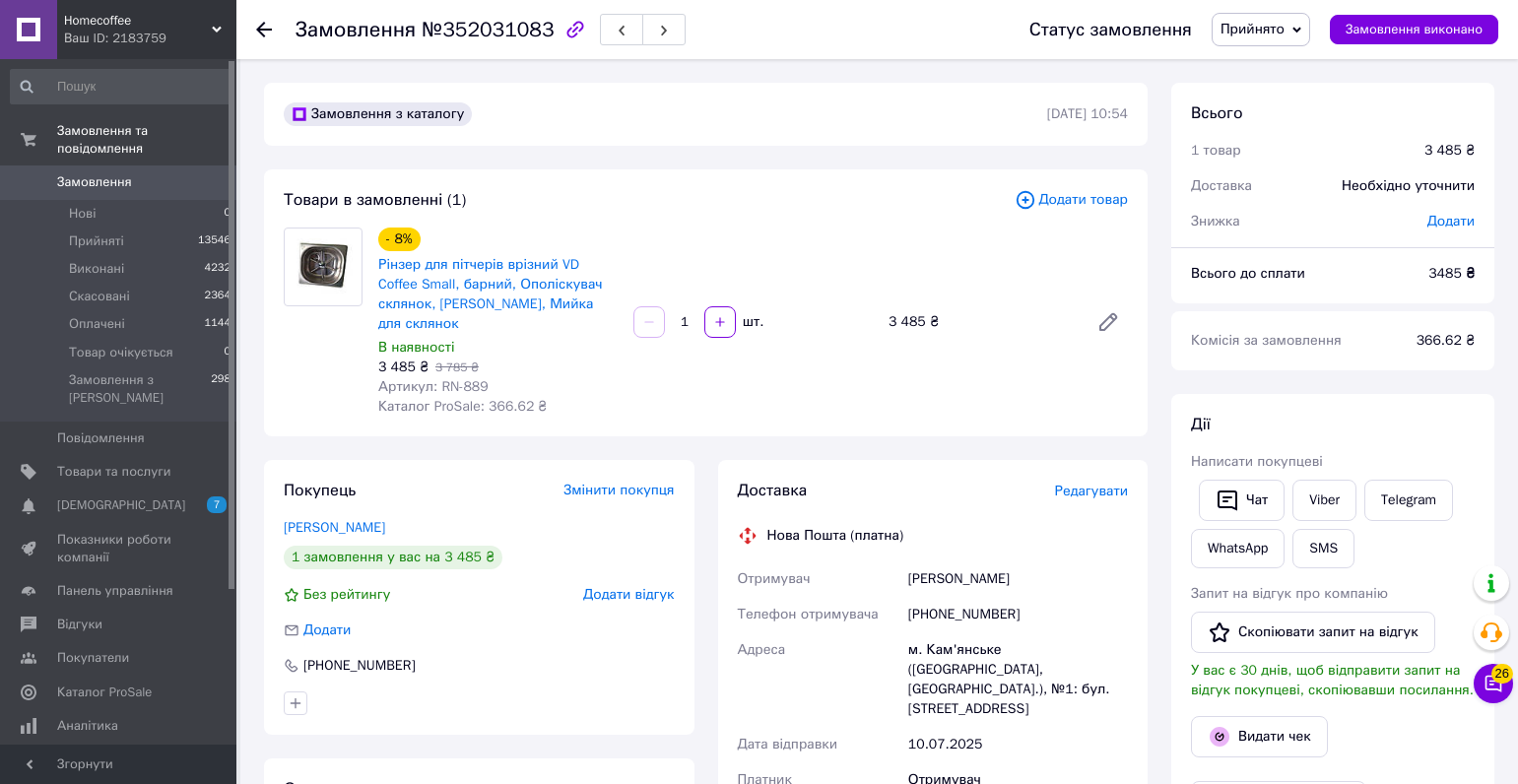 click 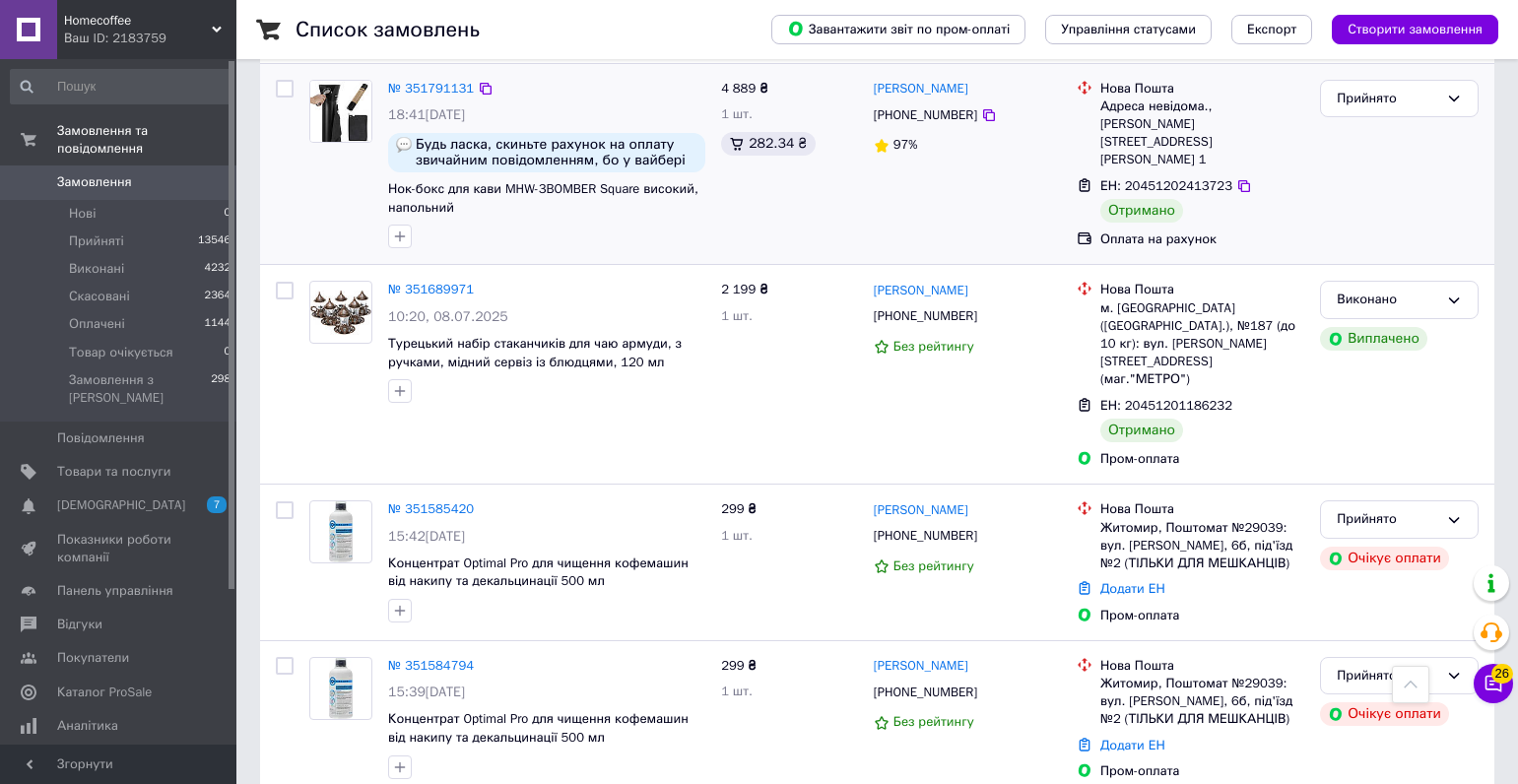 scroll, scrollTop: 3322, scrollLeft: 0, axis: vertical 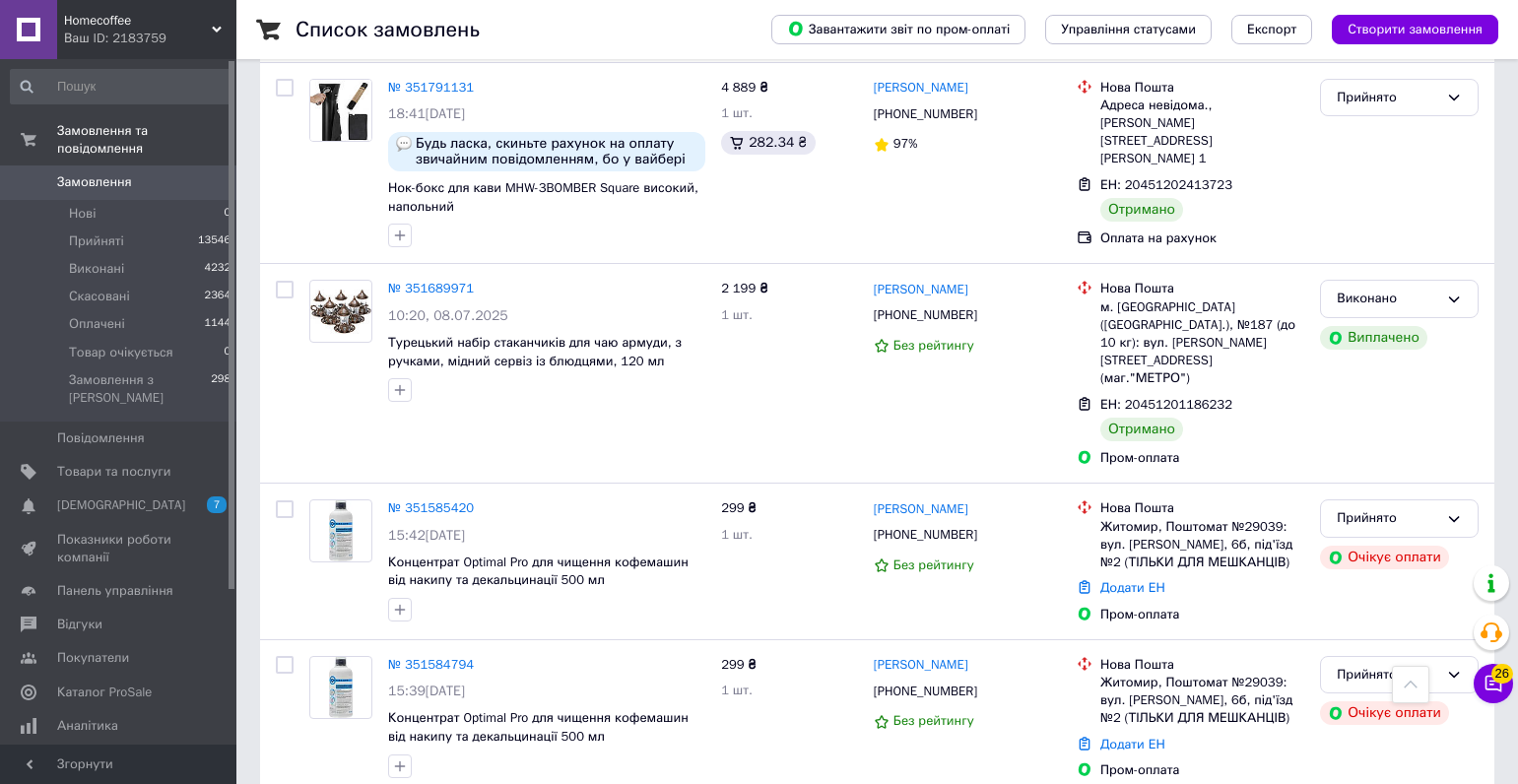 click on "2" at bounding box center [322, 1023] 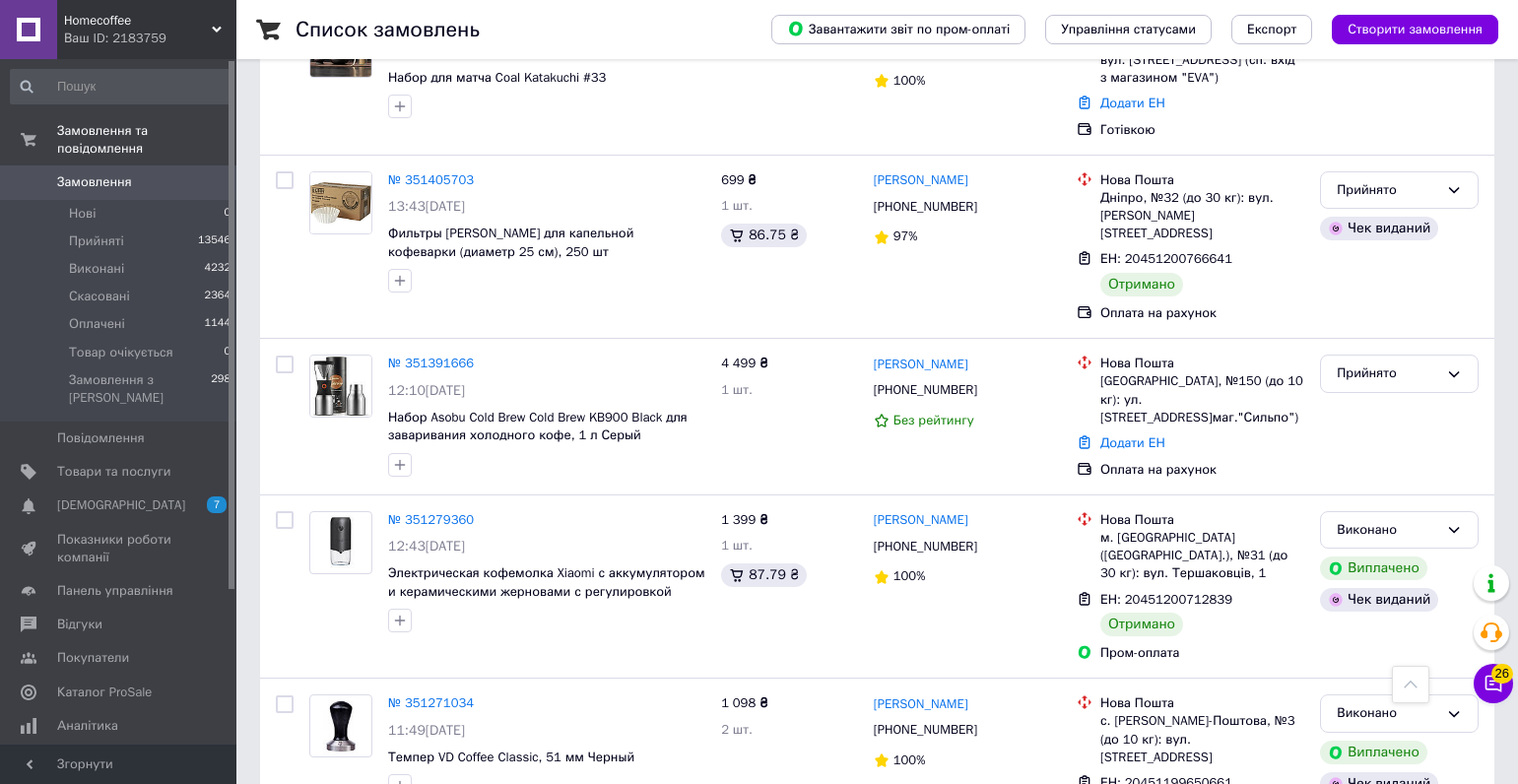 scroll, scrollTop: 689, scrollLeft: 0, axis: vertical 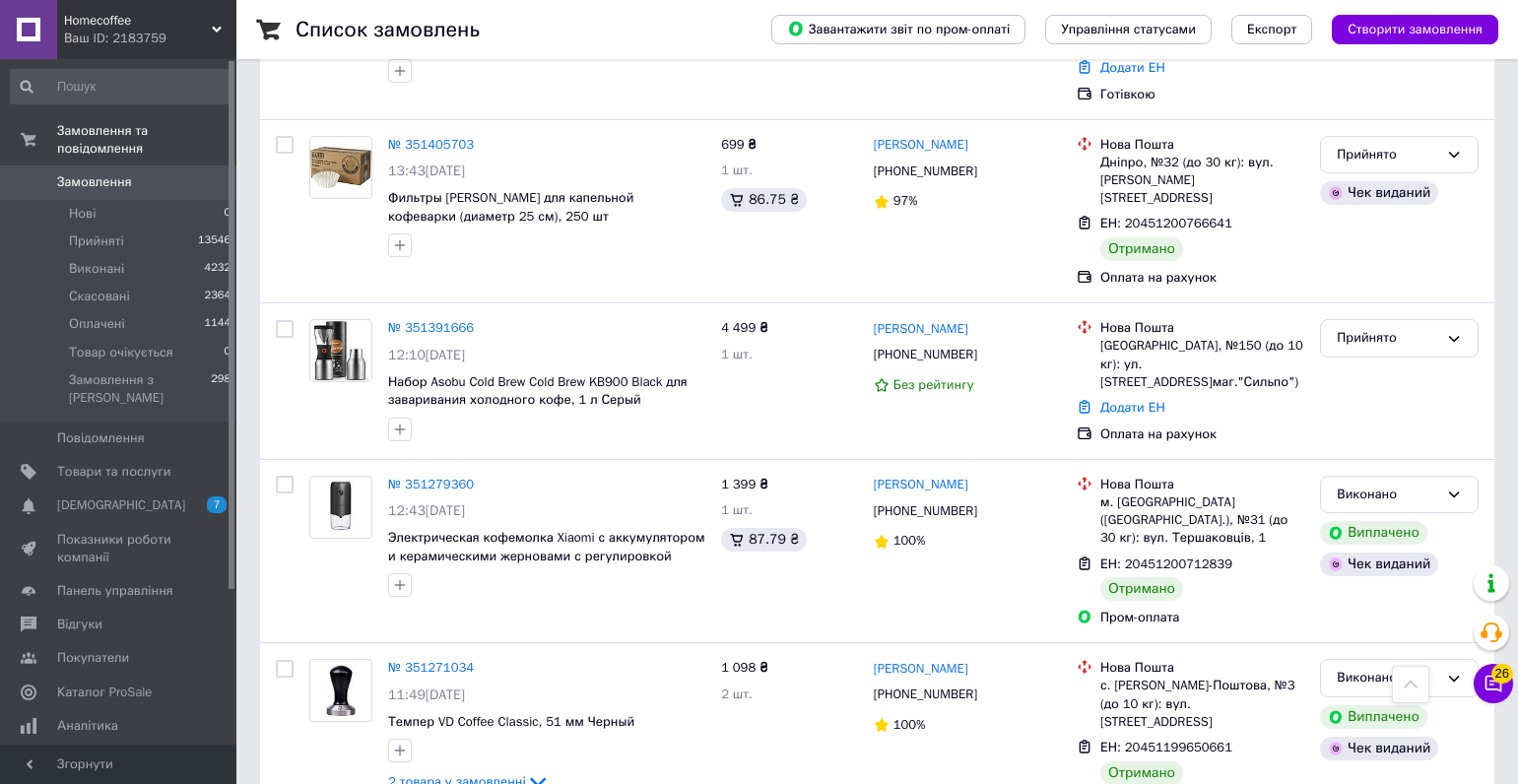 click on "Замовлення" at bounding box center [95, 182] 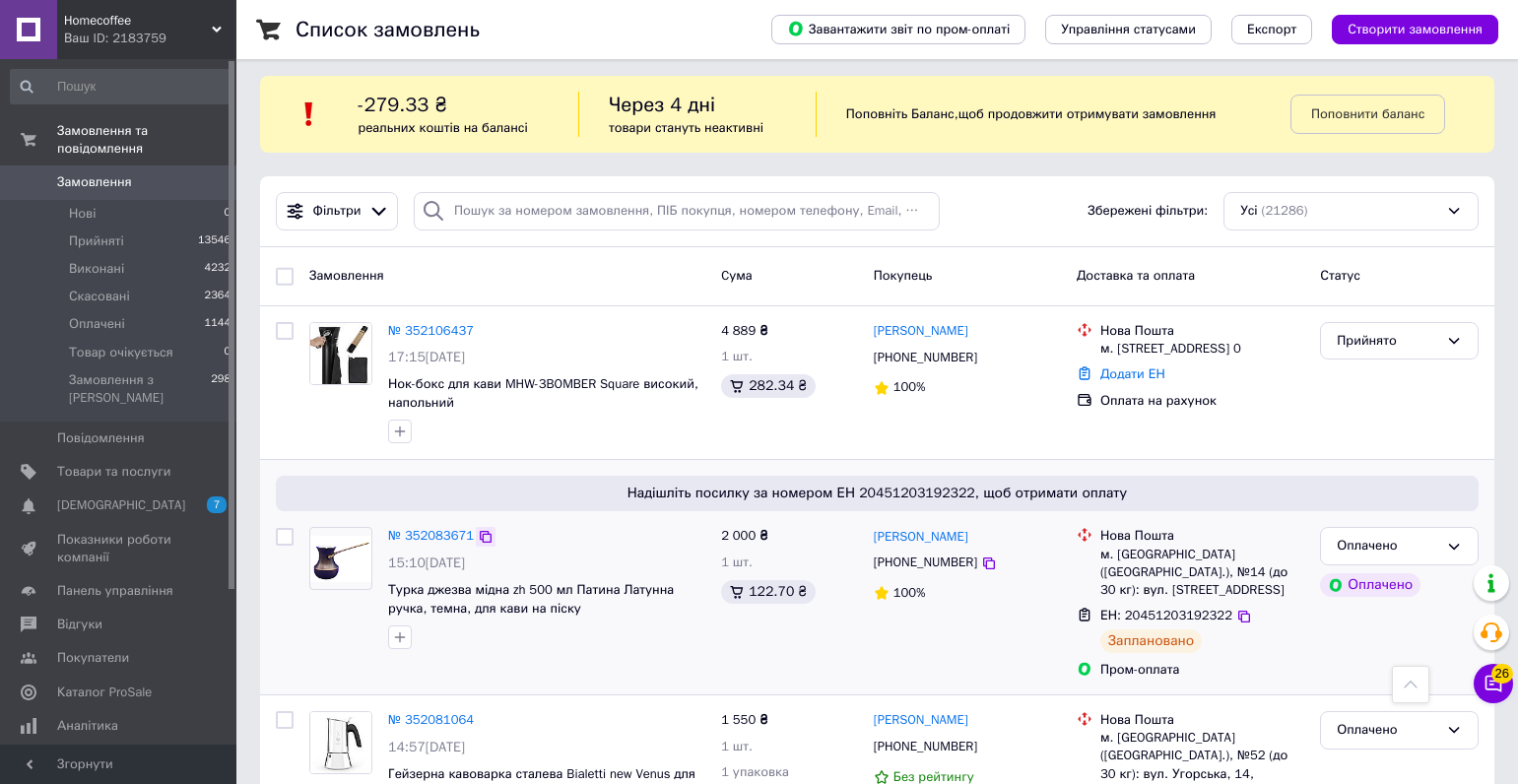 scroll, scrollTop: 0, scrollLeft: 0, axis: both 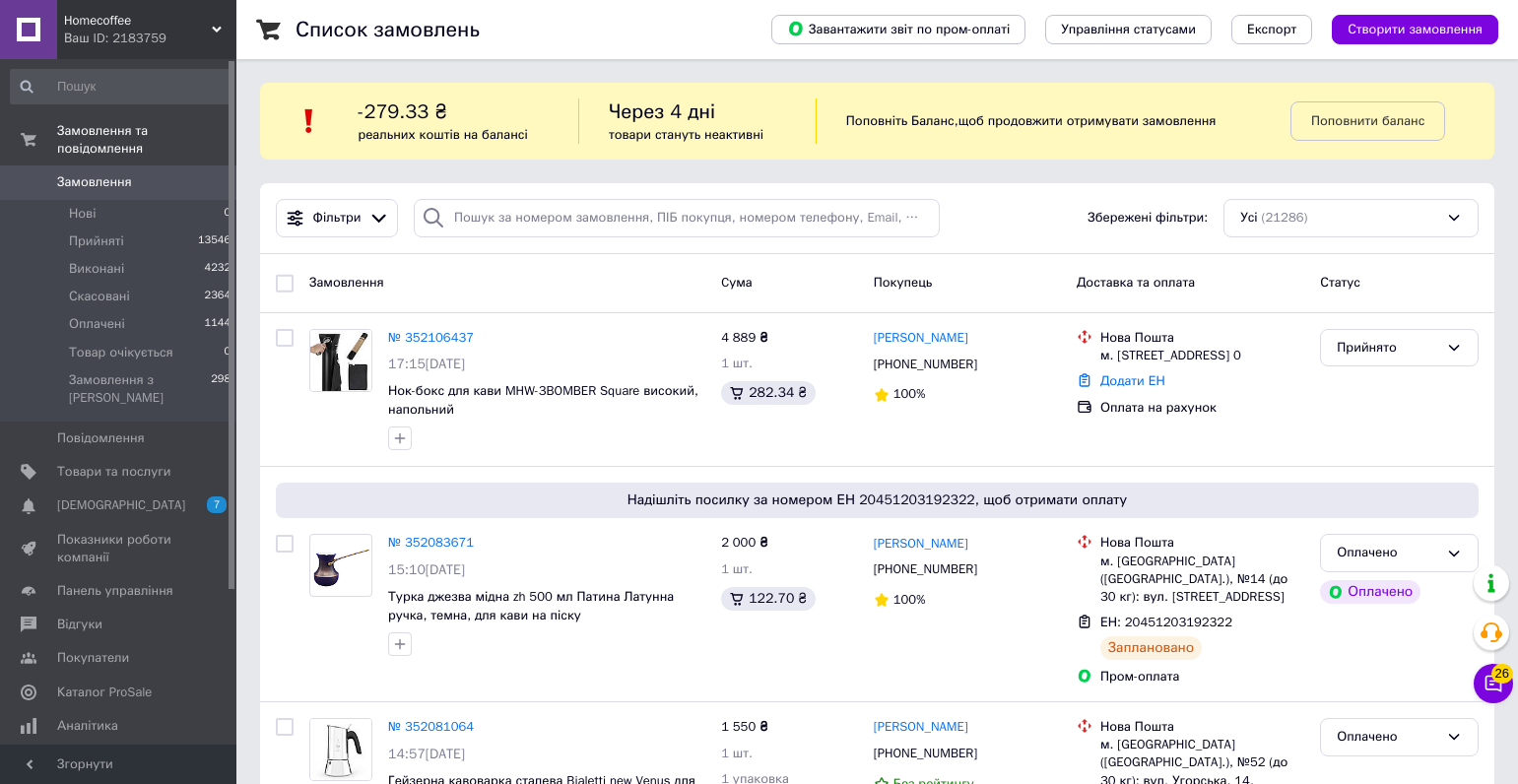 click on "Замовлення 0" at bounding box center (121, 182) 